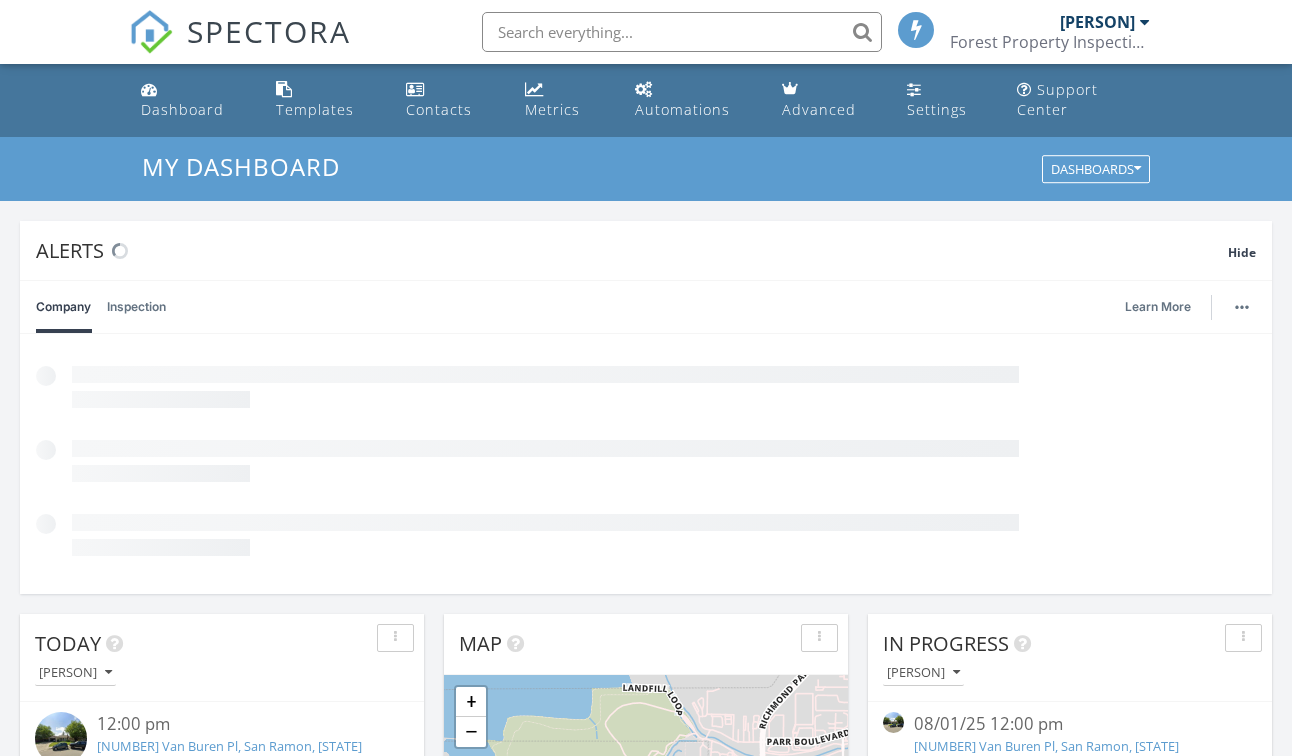 scroll, scrollTop: 353, scrollLeft: 0, axis: vertical 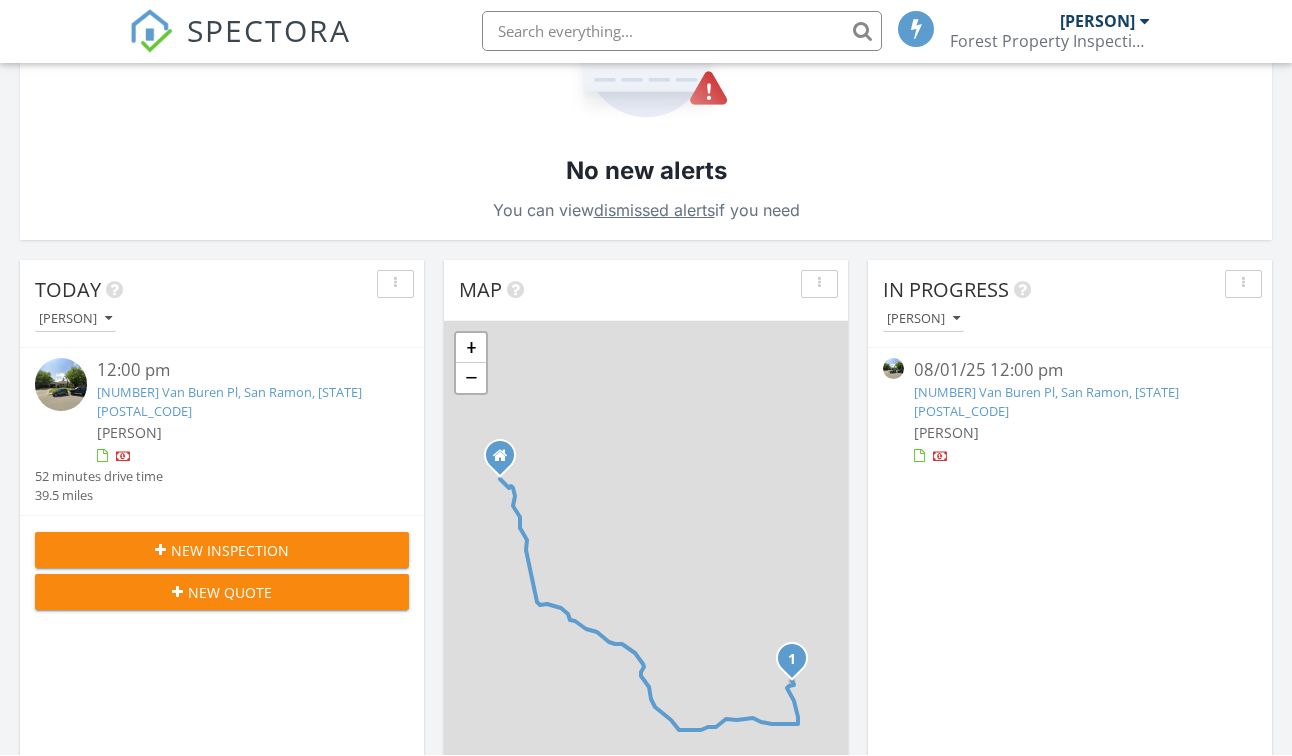 click on "12:00 pm
[NUMBER] Van Buren Pl, San Ramon, [STATE] [POSTAL_CODE]
[NAME]
52 minutes drive time   39.5 miles" at bounding box center [222, 432] 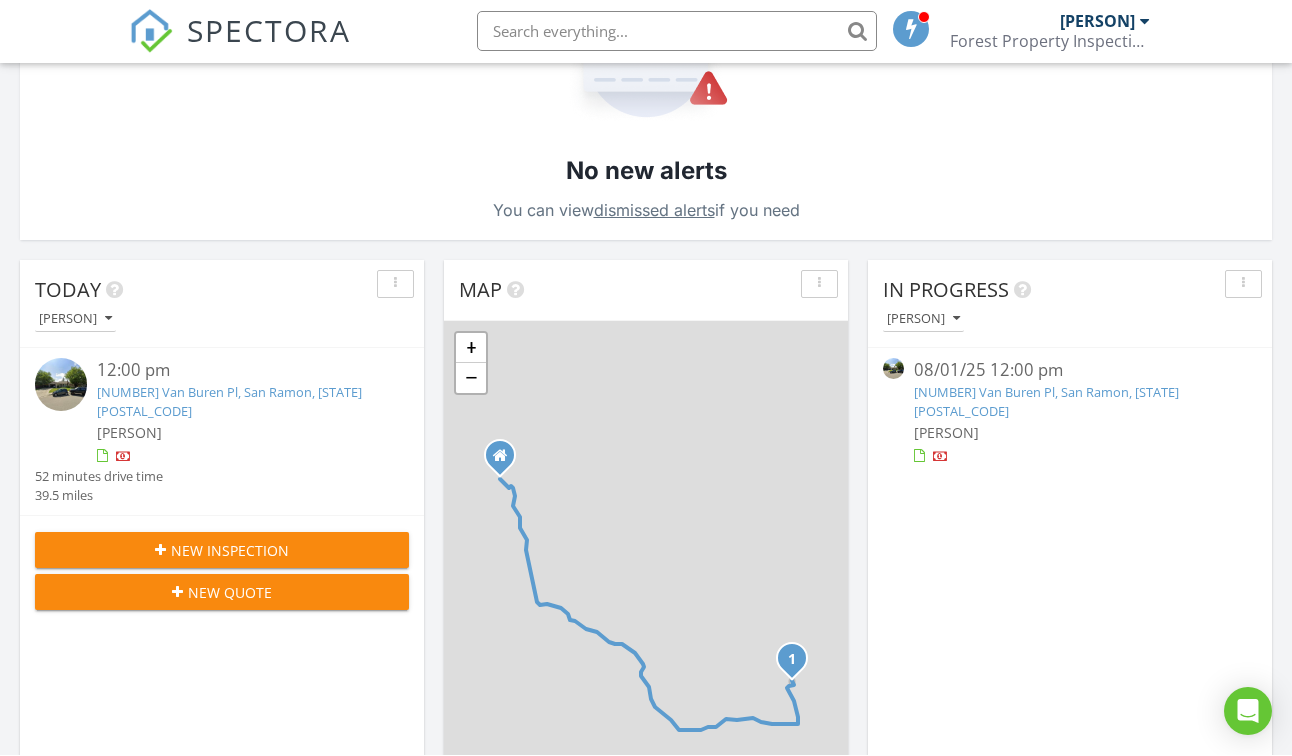 click on "New Inspection" at bounding box center (230, 551) 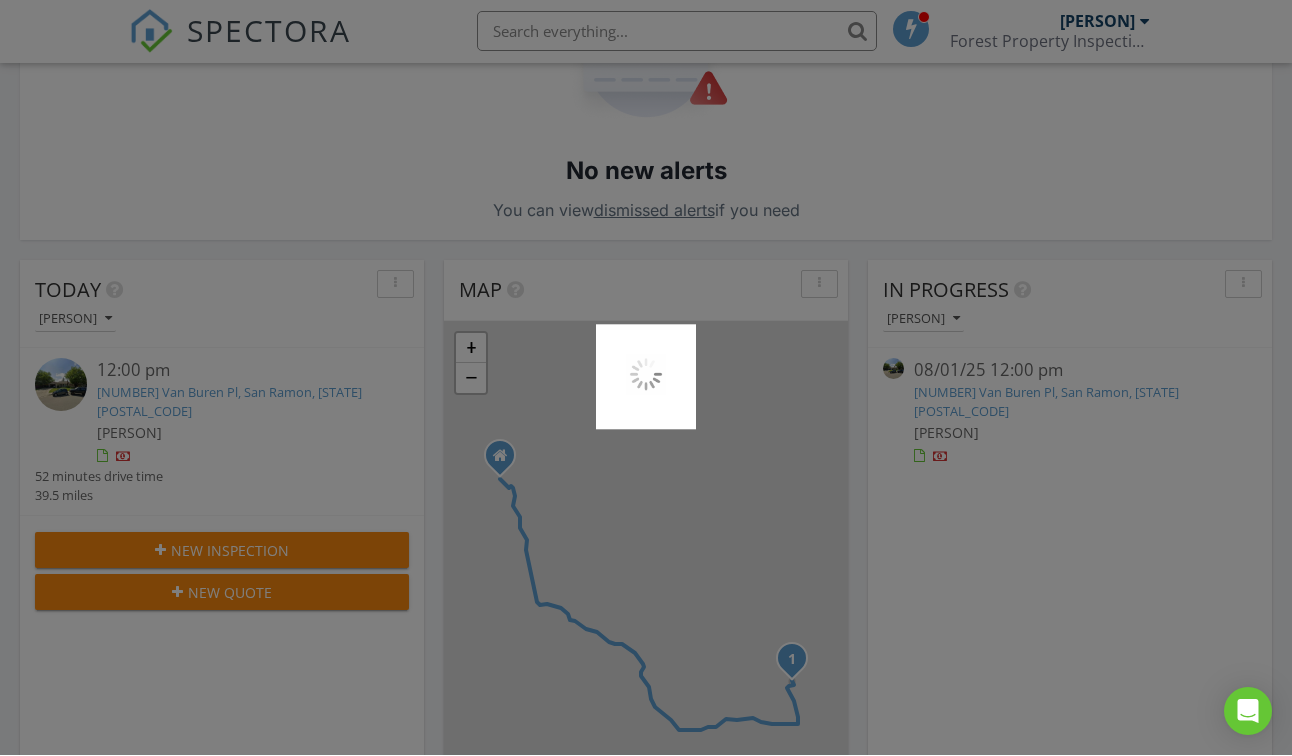 scroll, scrollTop: 354, scrollLeft: 0, axis: vertical 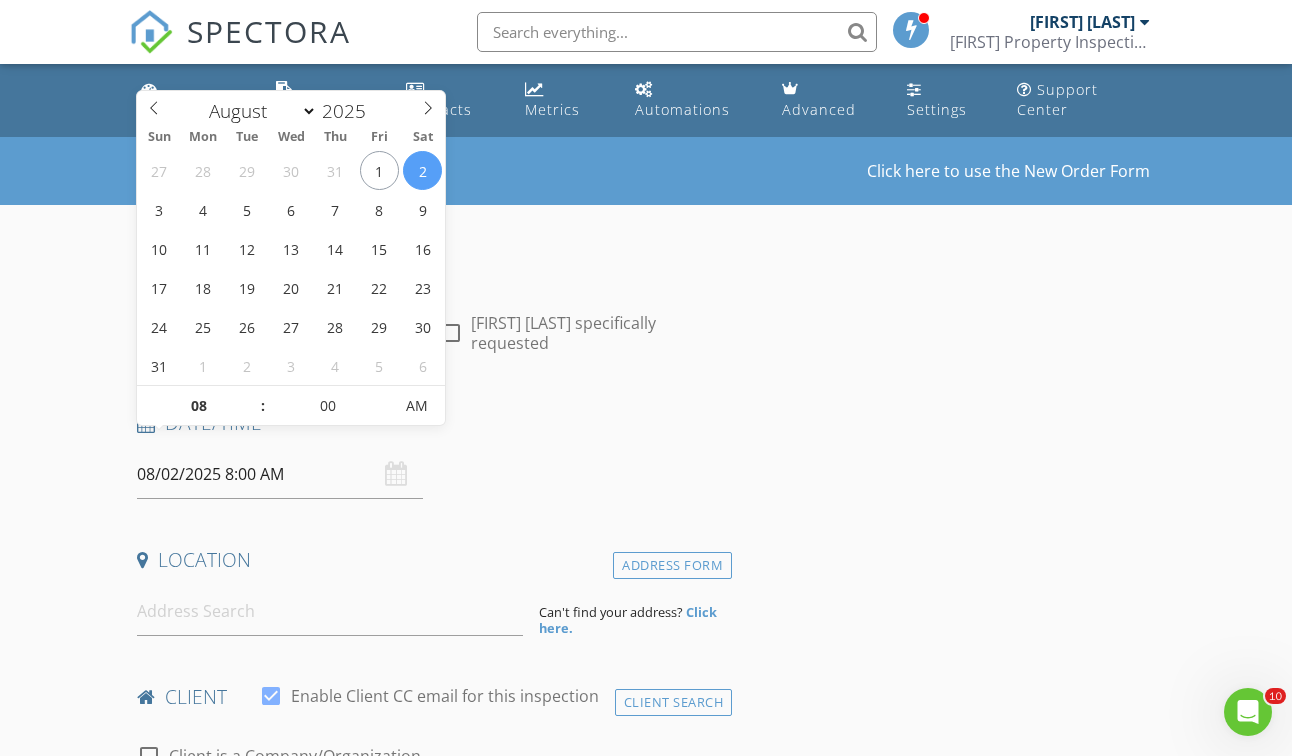 click on "08/02/2025 8:00 AM" at bounding box center [279, 474] 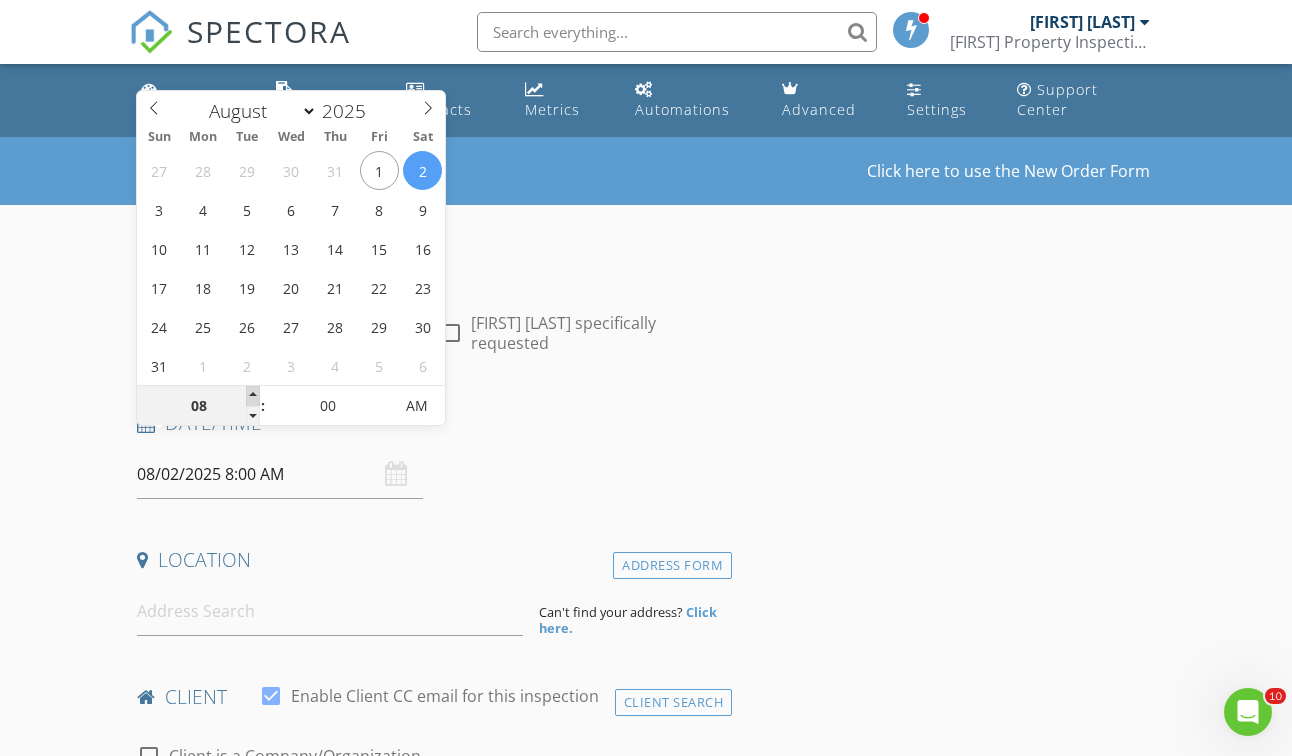 type on "09" 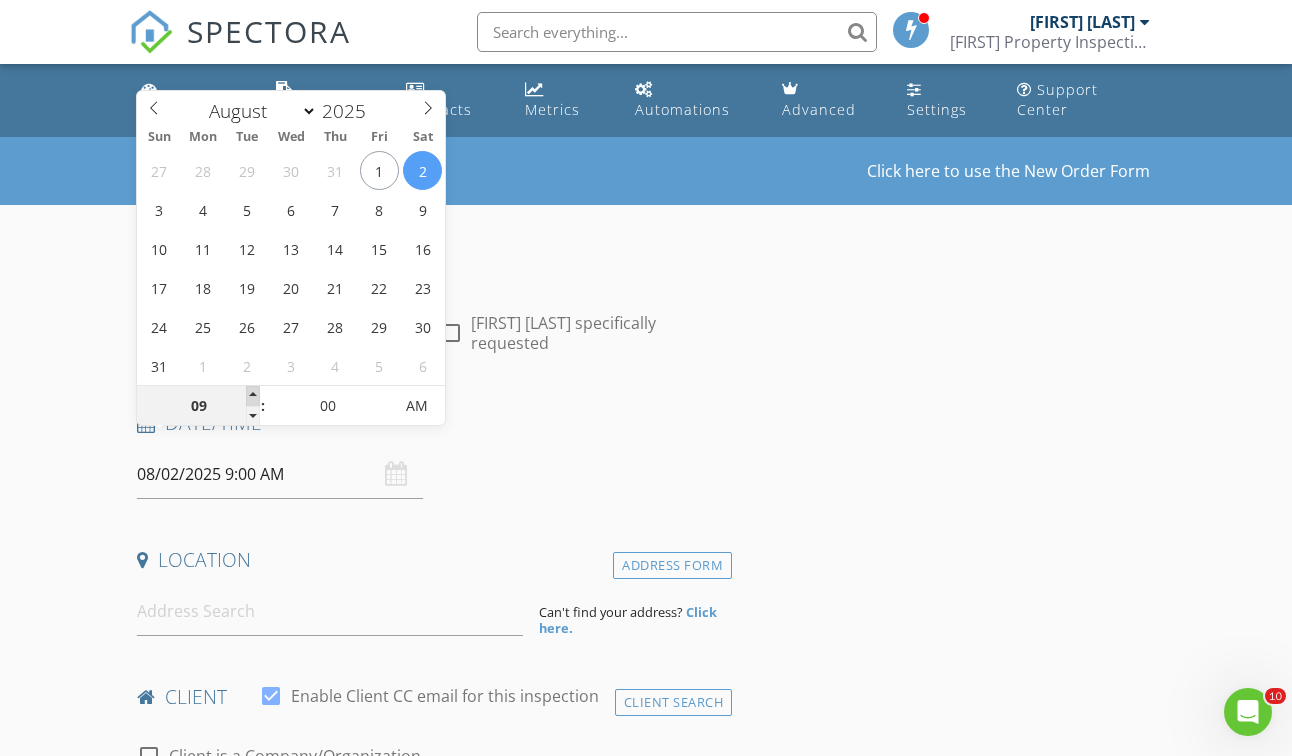 click at bounding box center [253, 396] 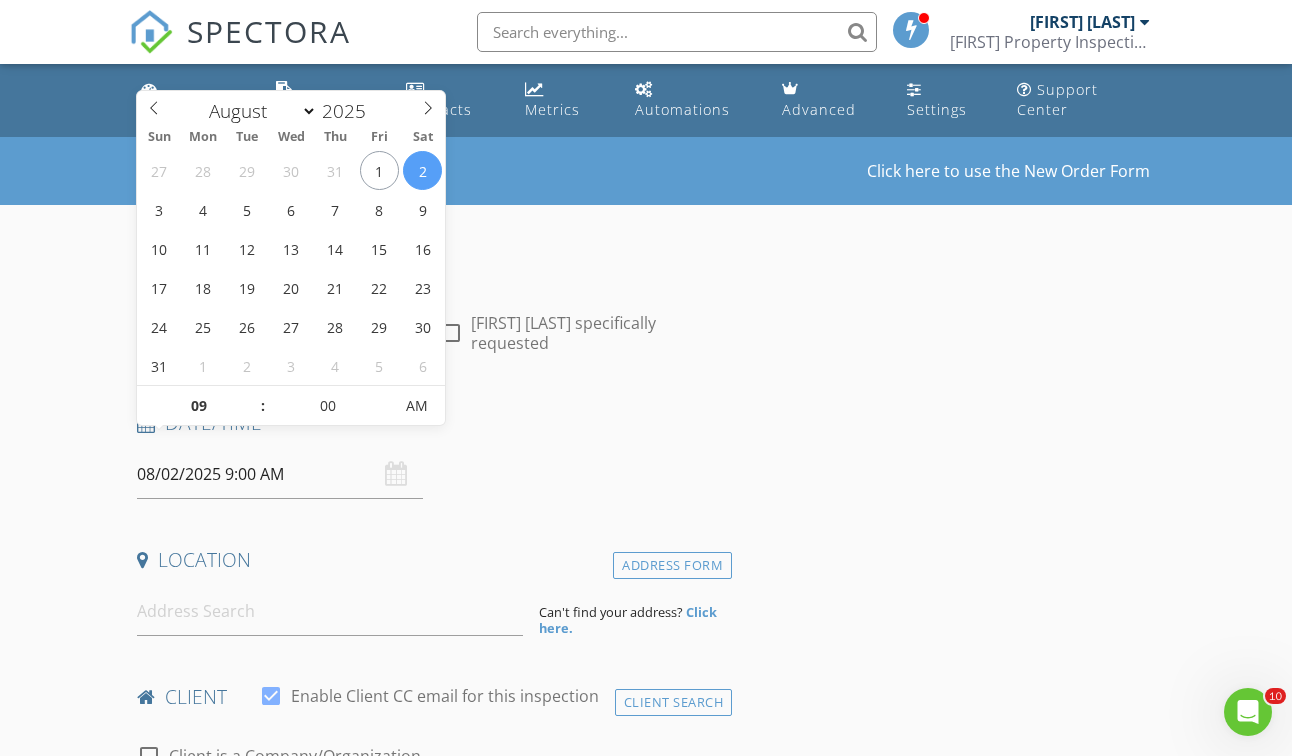 click on "New Inspection
Click here to use the New Order Form
INSPECTOR(S)
check_box   Forest Davis   PRIMARY   Forest Davis arrow_drop_down   check_box_outline_blank Forest Davis specifically requested
Date/Time
08/02/2025 9:00 AM
Location
Address Form       Can't find your address?   Click here.
client
check_box Enable Client CC email for this inspection   Client Search     check_box_outline_blank Client is a Company/Organization     First Name   Last Name   Email   CC Email   Phone           Notes   Private Notes
ADD ADDITIONAL client
SERVICES
check_box_outline_blank   Residential Inspection   Full Residential inspection check_box_outline_blank   Sewer Inspection   Sewer Lateral Inspection  check_box_outline_blank   Condo    Condo Inspection check_box_outline_blank" at bounding box center (646, 1653) 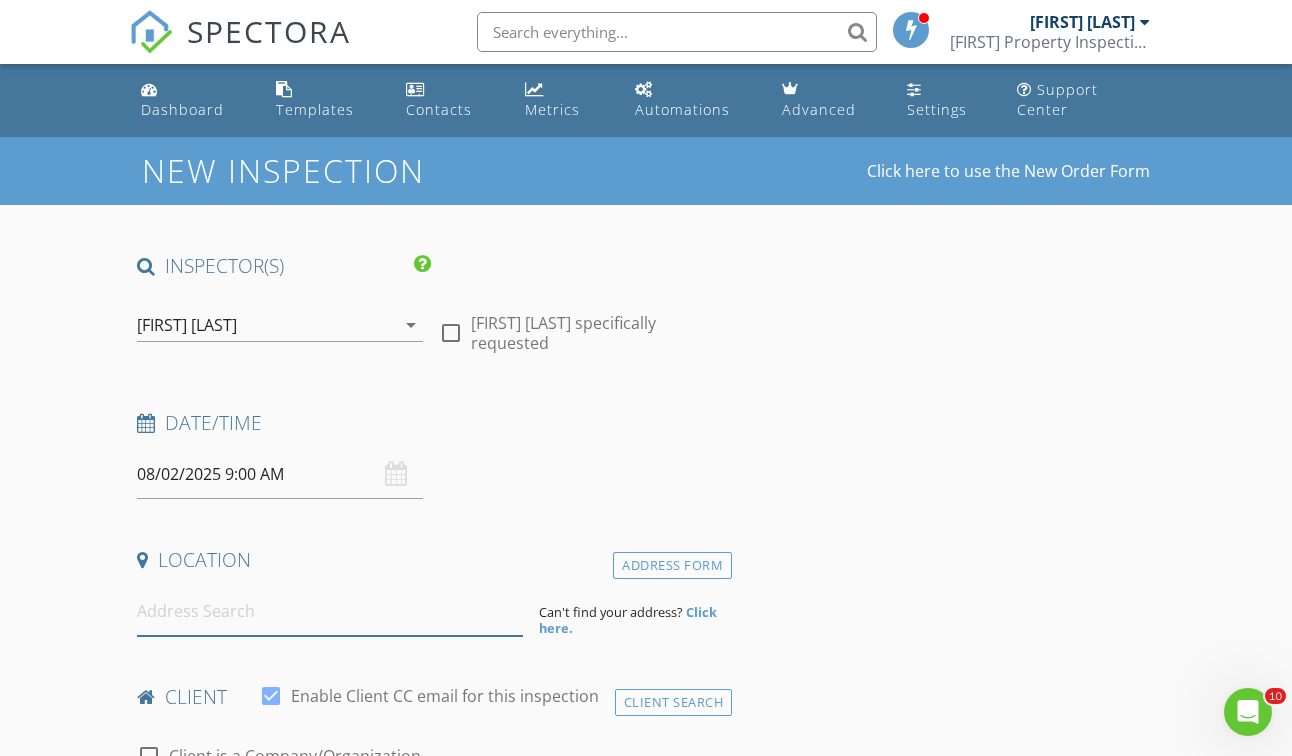 click at bounding box center (330, 611) 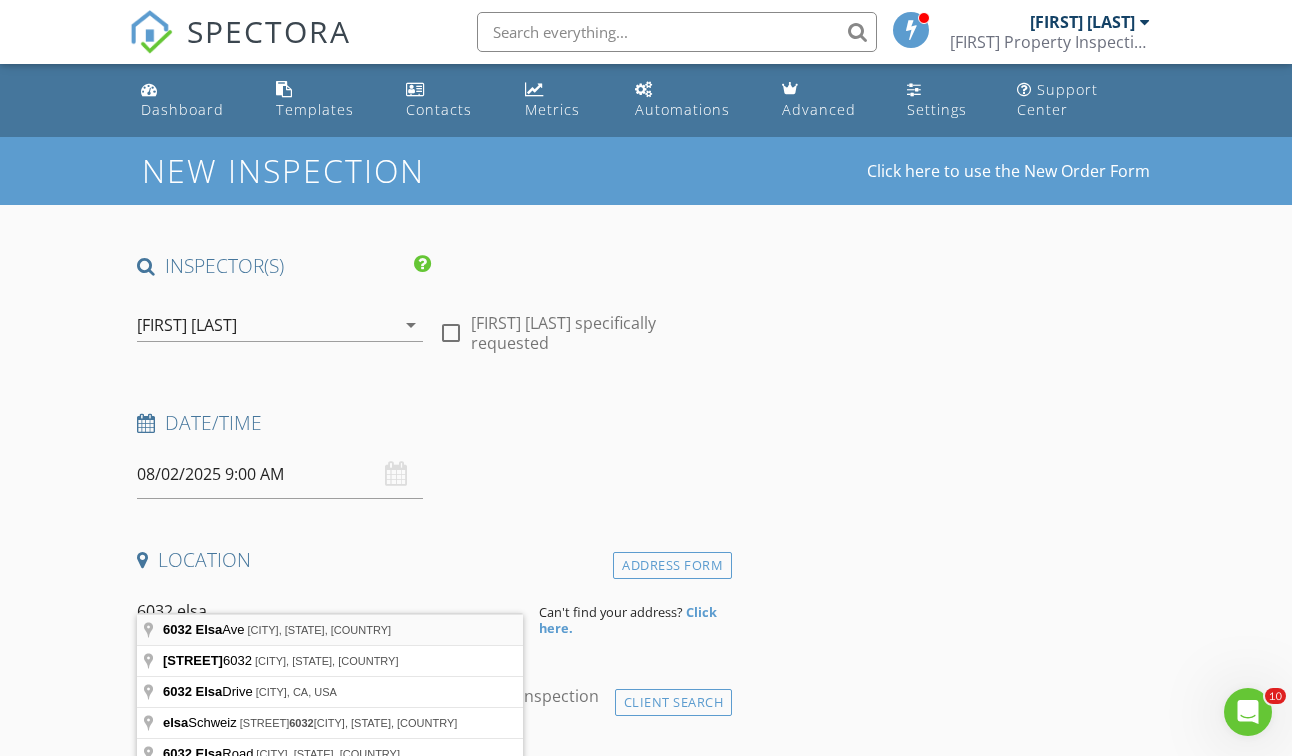 type on "6032 Elsa Ave, Rohnert Park, CA, USA" 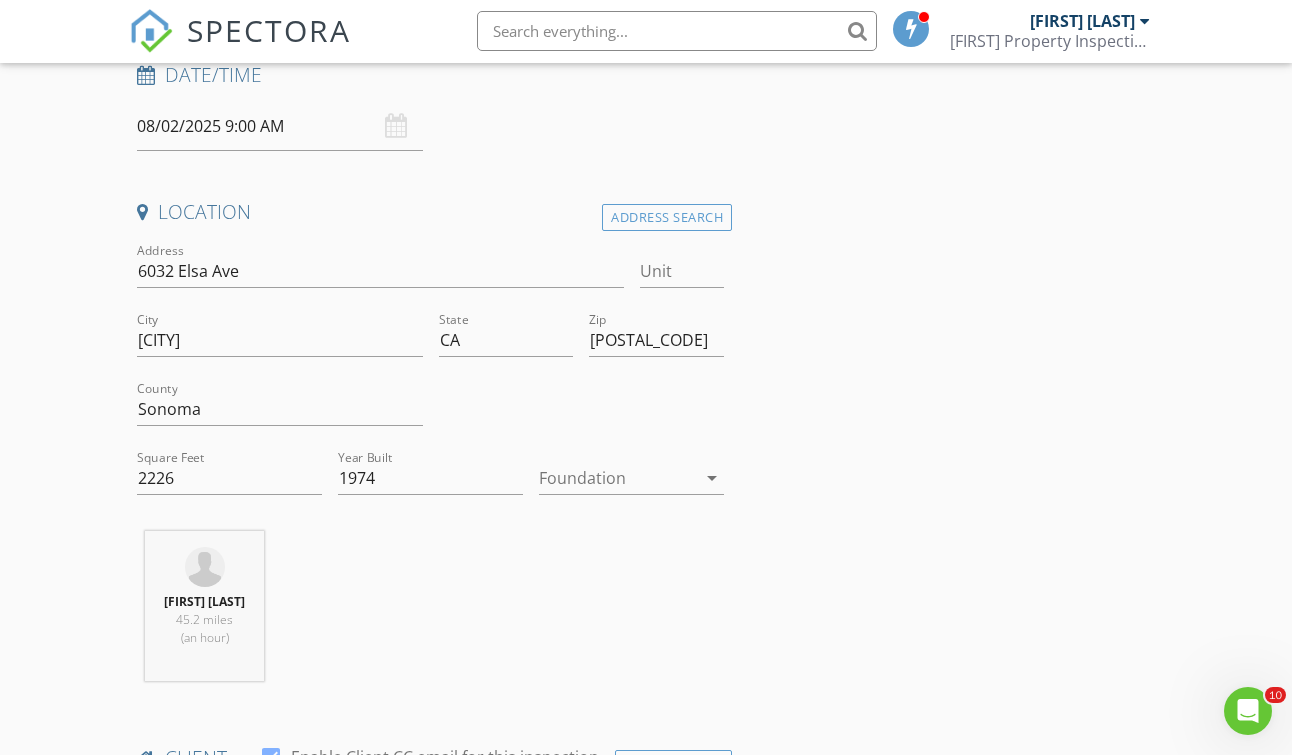 scroll, scrollTop: 389, scrollLeft: 0, axis: vertical 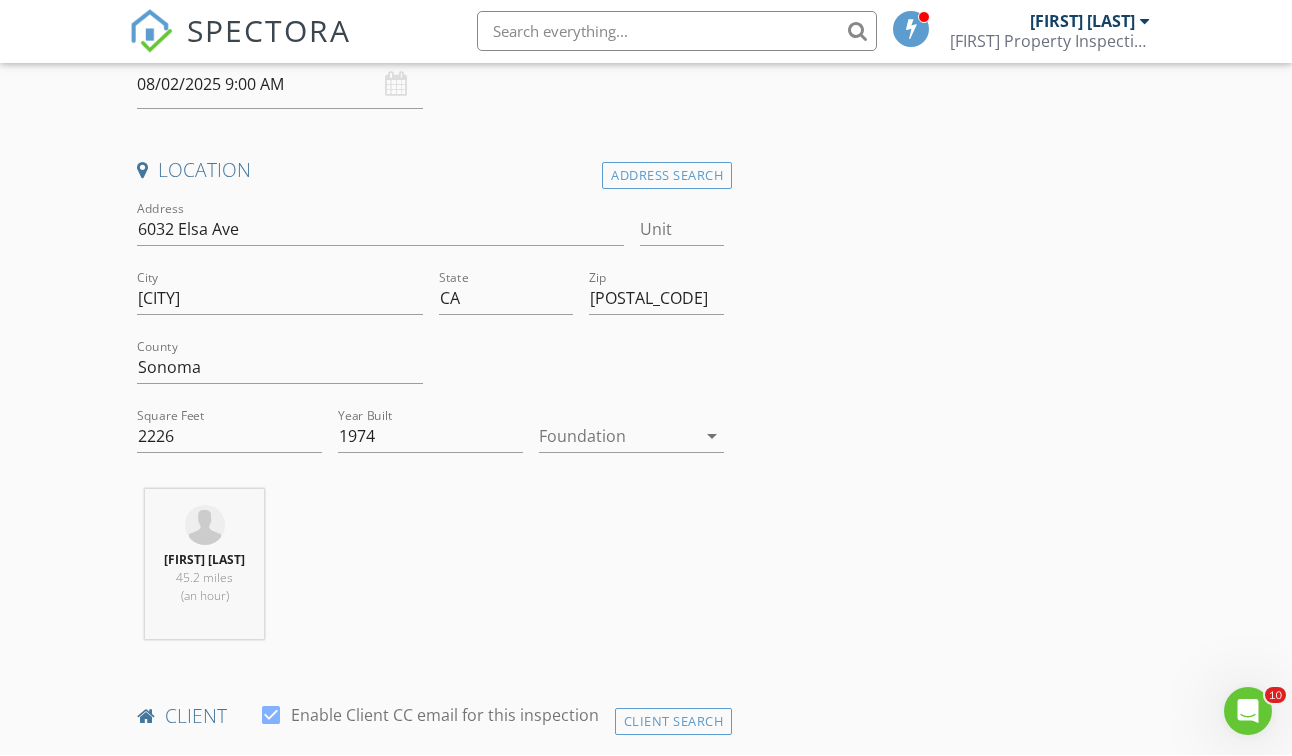 click at bounding box center [617, 437] 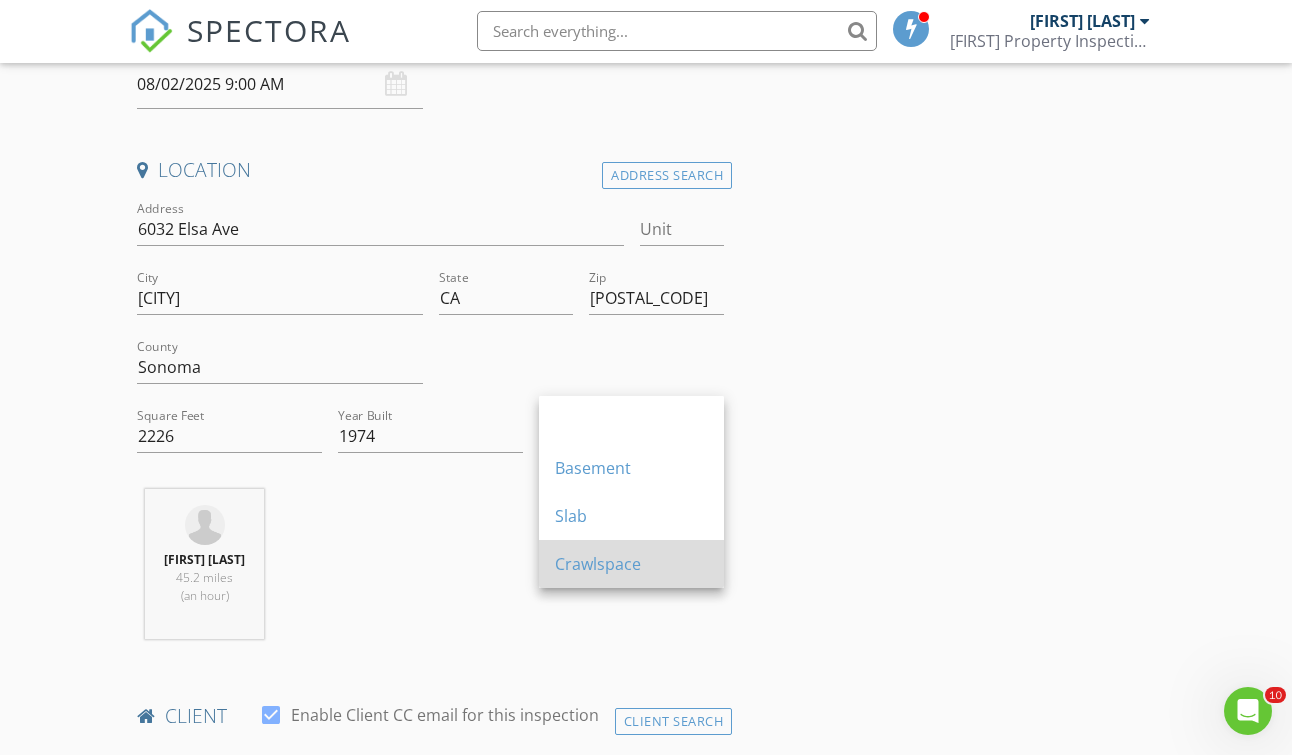click on "Crawlspace" at bounding box center (631, 565) 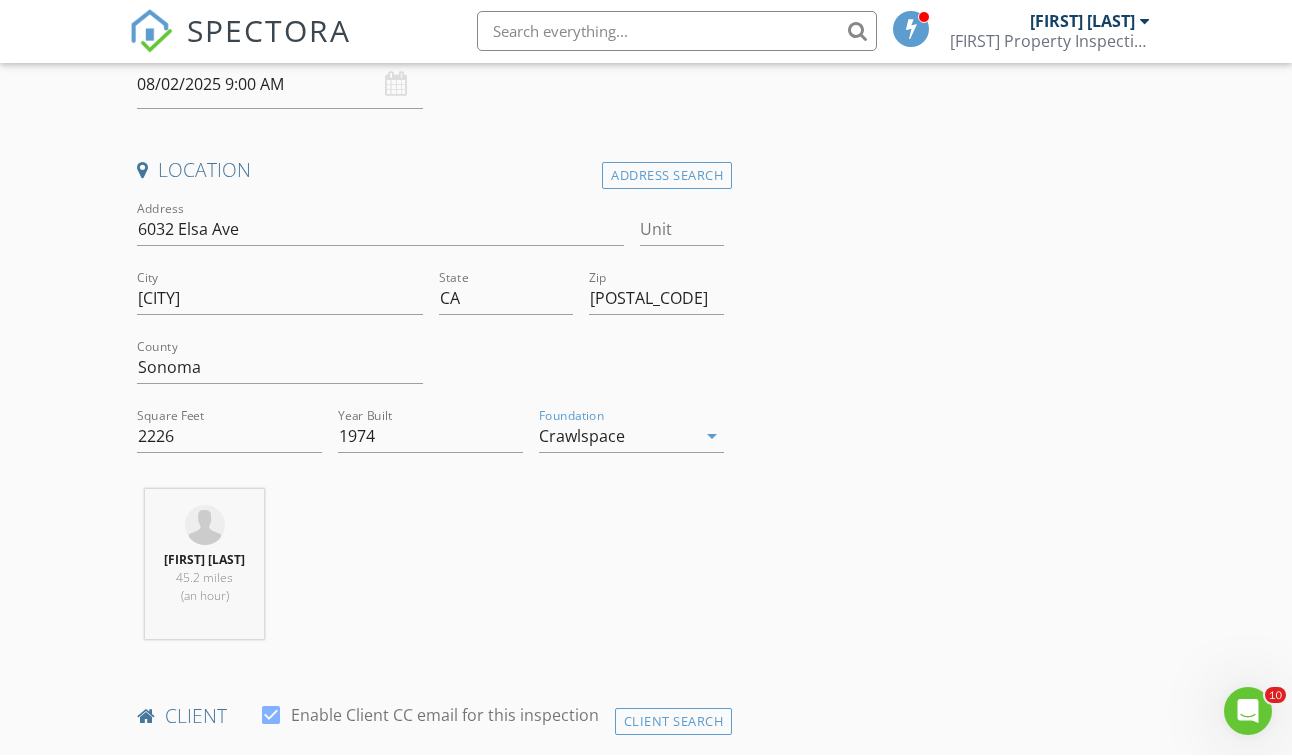 click on "New Inspection
Click here to use the New Order Form
INSPECTOR(S)
check_box   Forest Davis   PRIMARY   Forest Davis arrow_drop_down   check_box_outline_blank Forest Davis specifically requested
Date/Time
08/02/2025 9:00 AM
Location
Address Search       Address 6032 Elsa Ave   Unit   City Rohnert Park   State CA   Zip 94928   County Sonoma     Square Feet 2226   Year Built 1974   Foundation Crawlspace arrow_drop_down     Forest Davis     45.2 miles     (an hour)
client
check_box Enable Client CC email for this inspection   Client Search     check_box_outline_blank Client is a Company/Organization     First Name   Last Name   Email   CC Email   Phone           Notes   Private Notes
ADD ADDITIONAL client
SERVICES
check_box_outline_blank   Residential Inspection" at bounding box center [646, 1469] 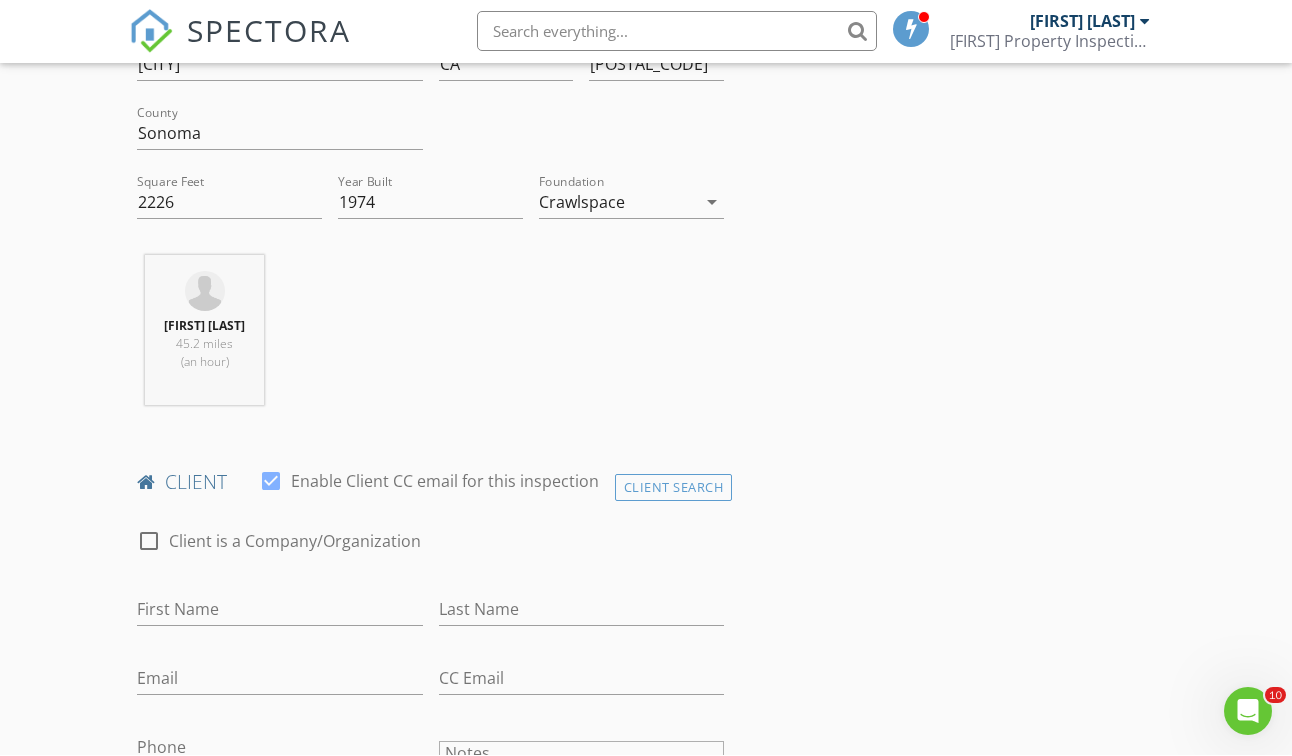 scroll, scrollTop: 648, scrollLeft: 0, axis: vertical 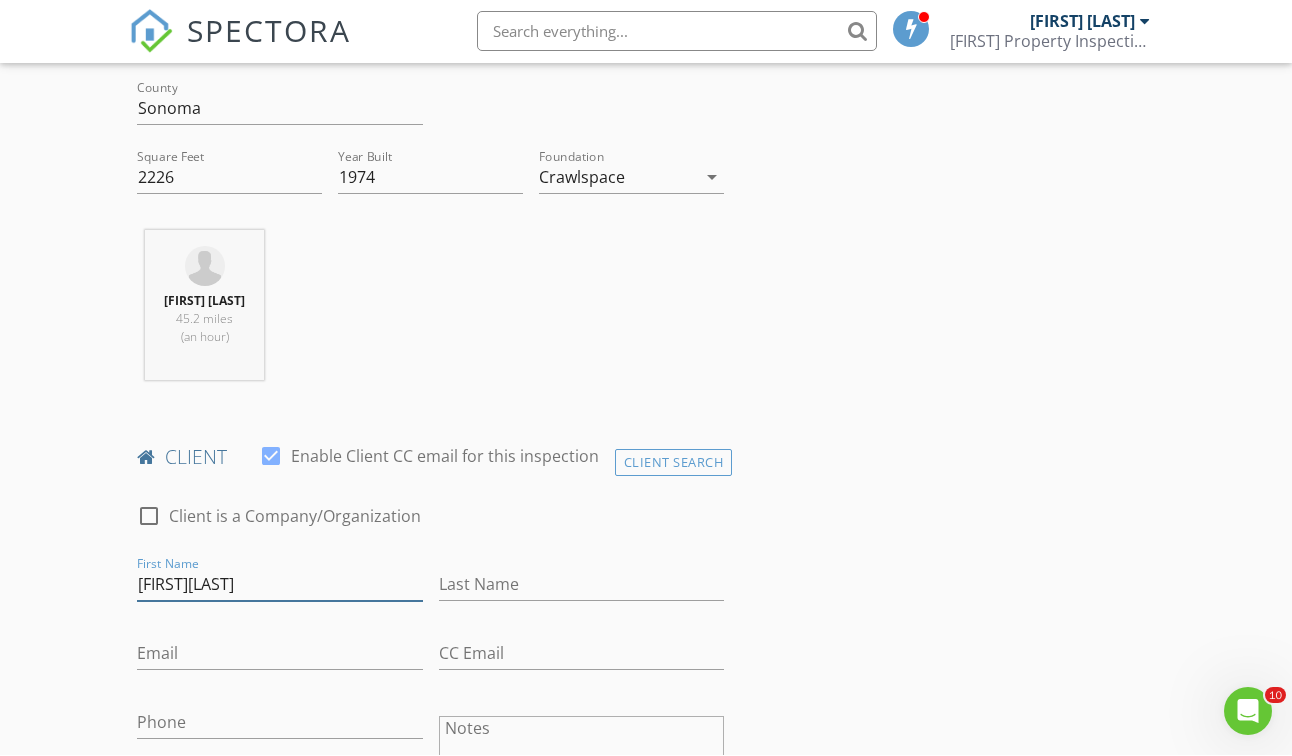 type on "[FIRST]" 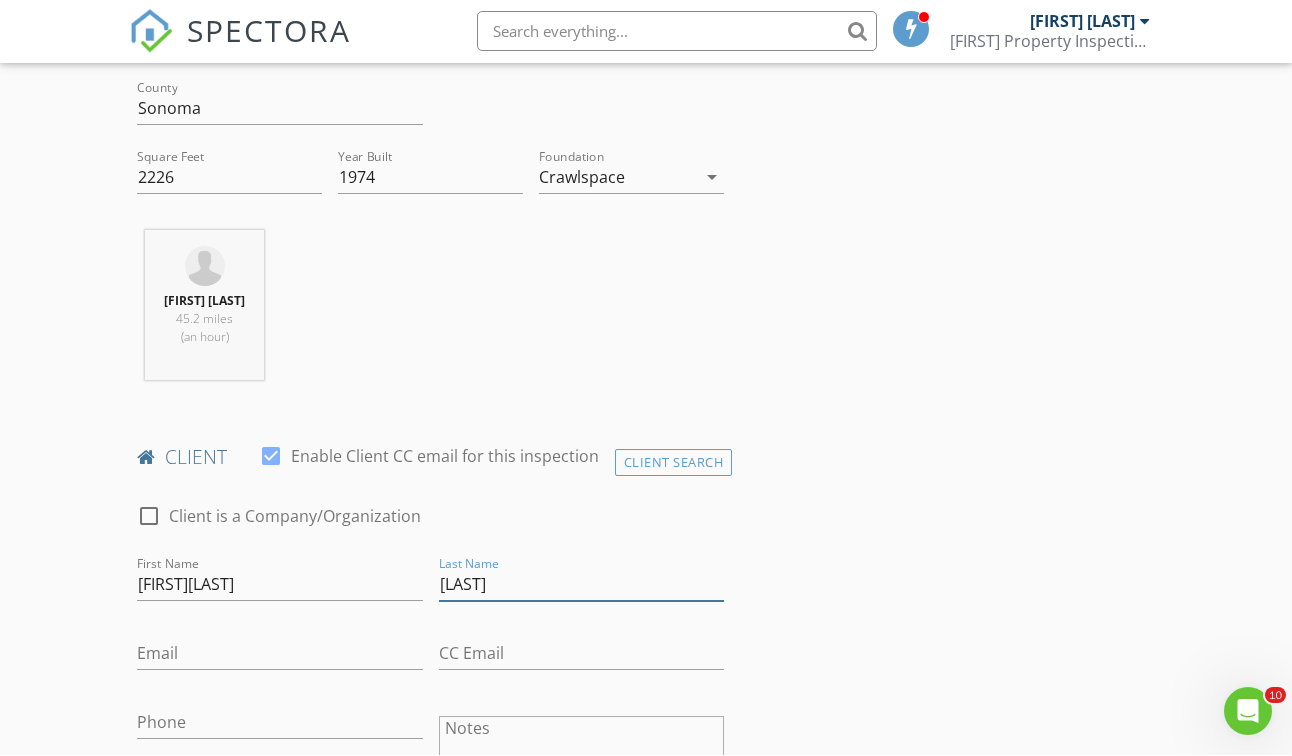 type on "[LAST]" 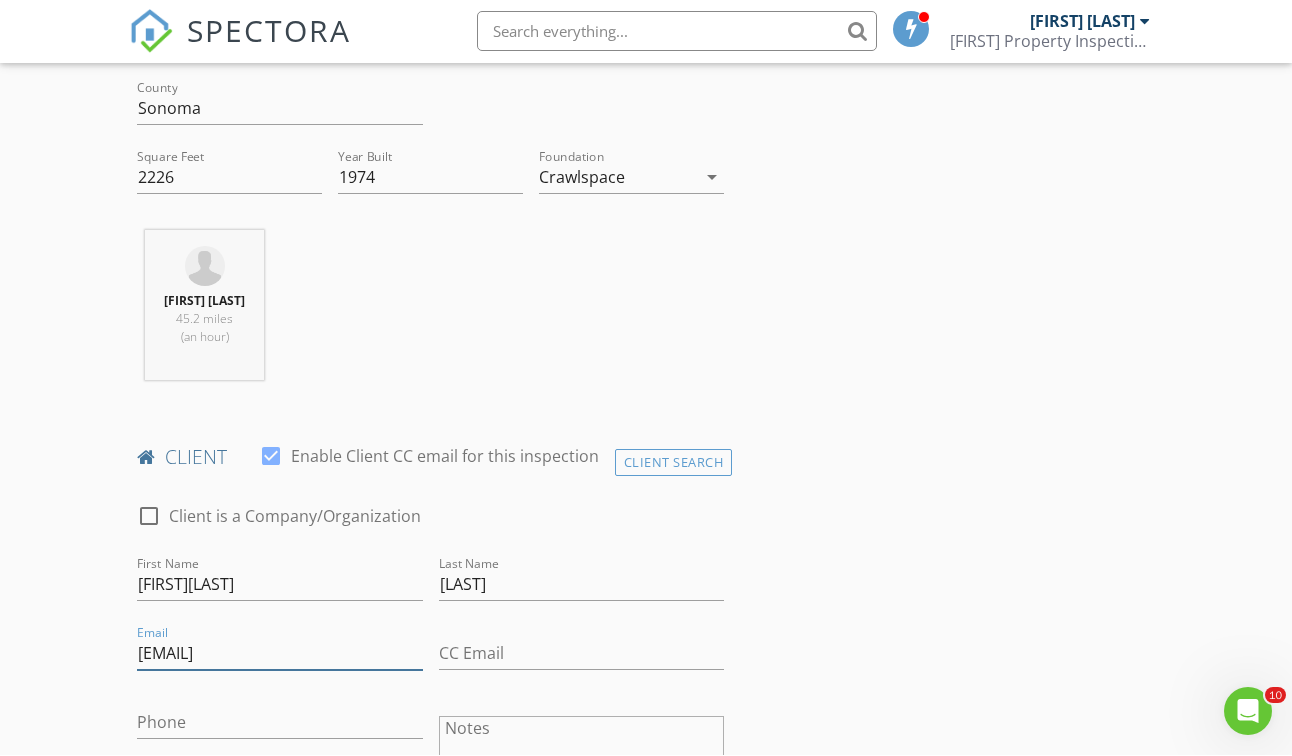 type on "Shamimformoso@gmail.com" 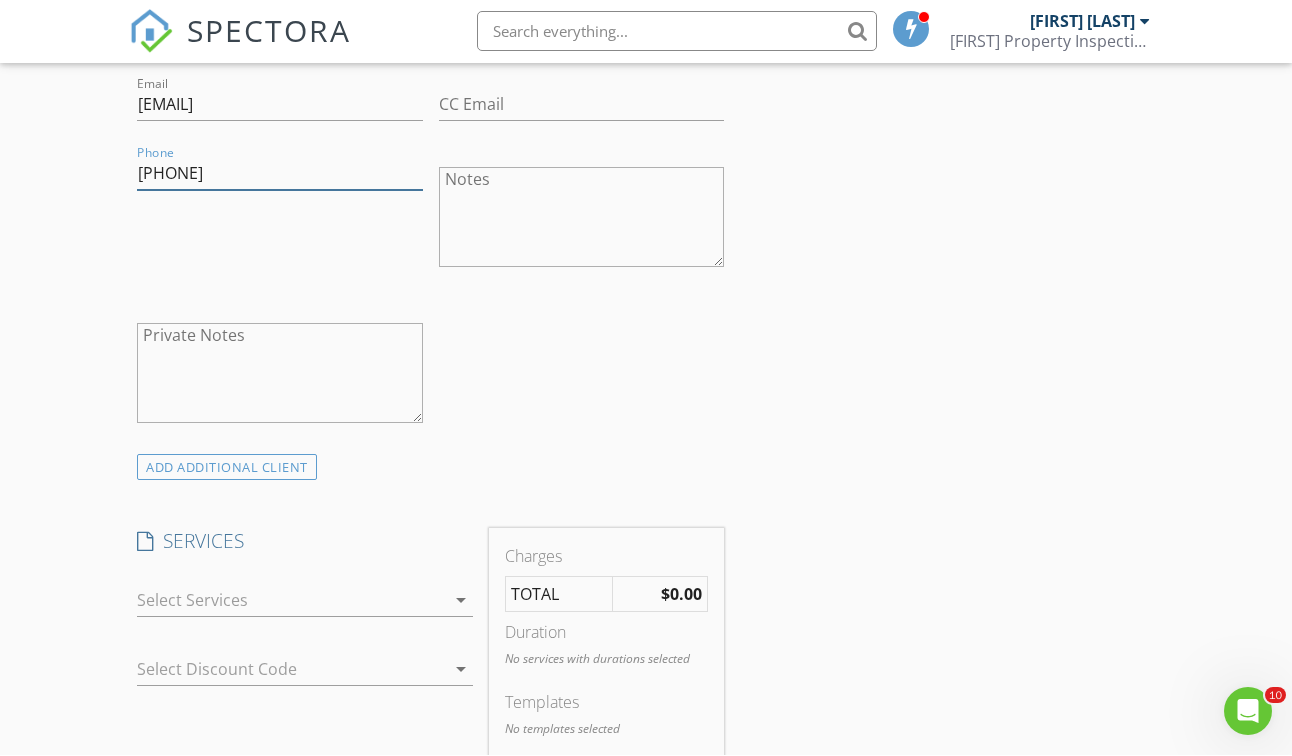 scroll, scrollTop: 1213, scrollLeft: 0, axis: vertical 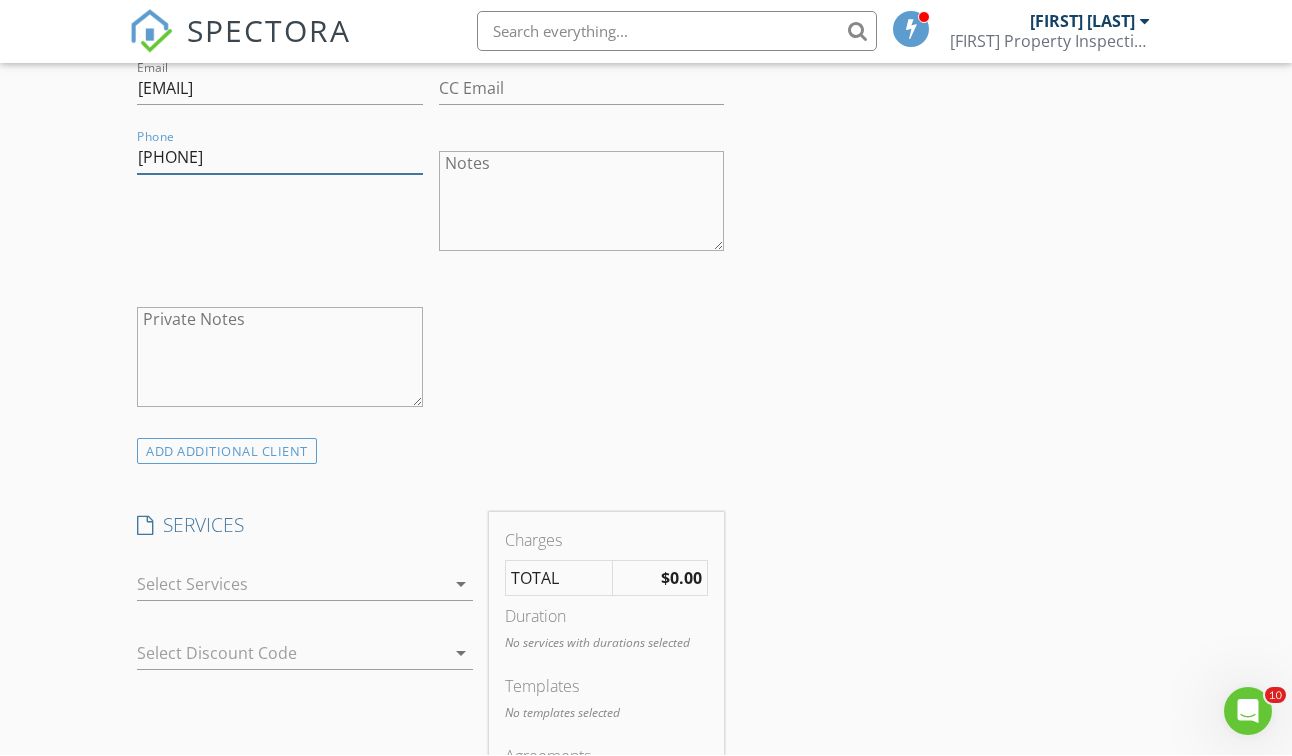 type on "[PHONE]" 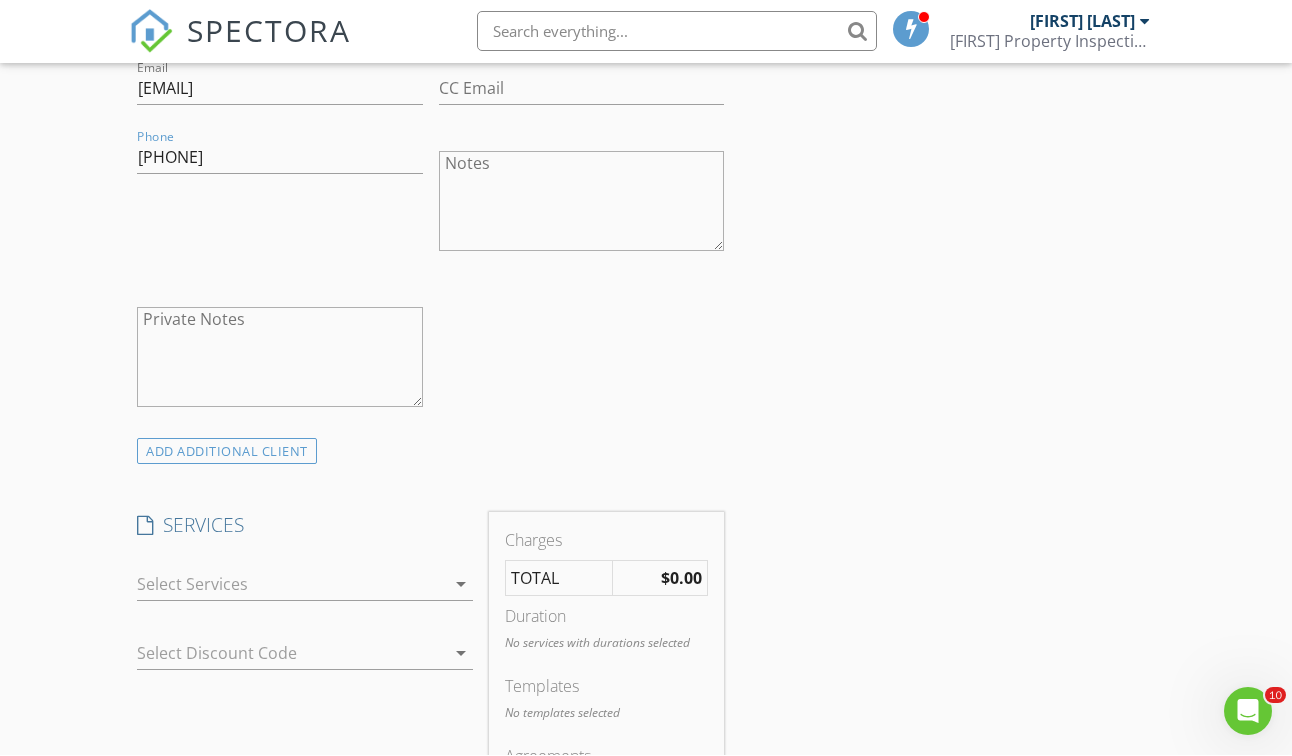 click at bounding box center [291, 585] 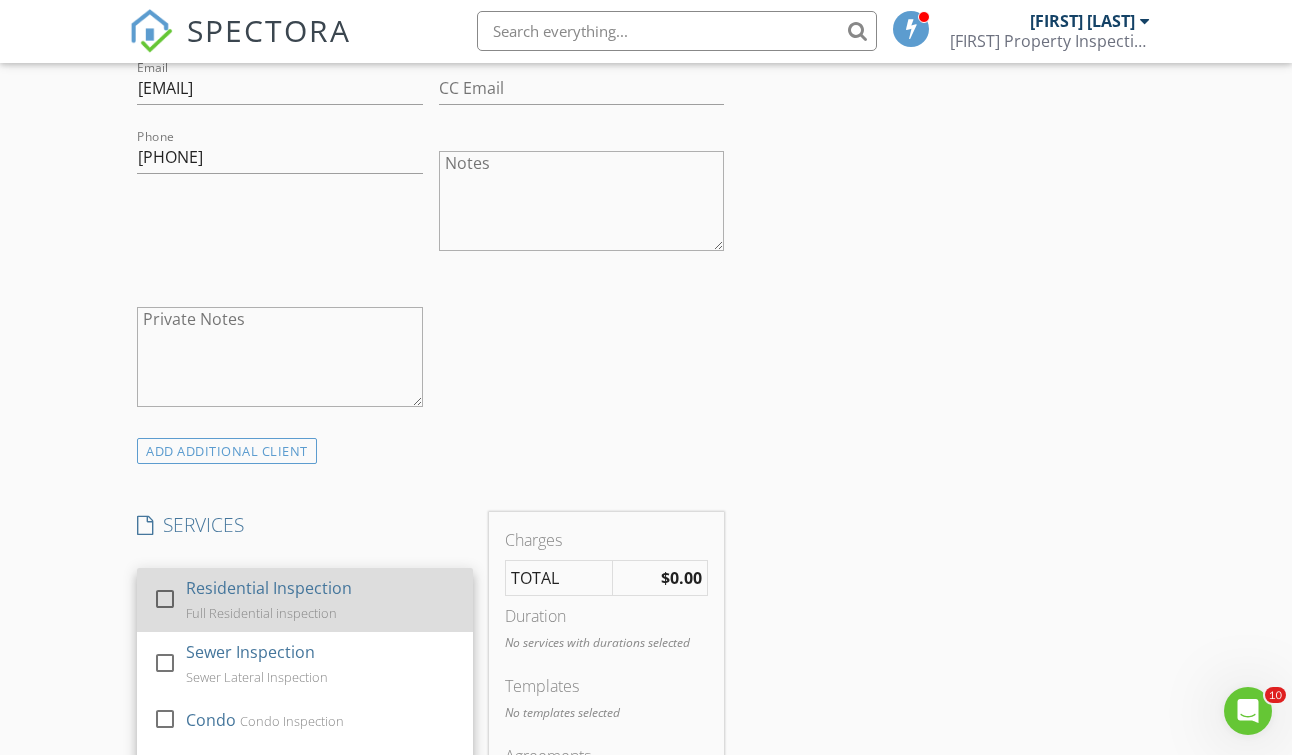 click at bounding box center [165, 600] 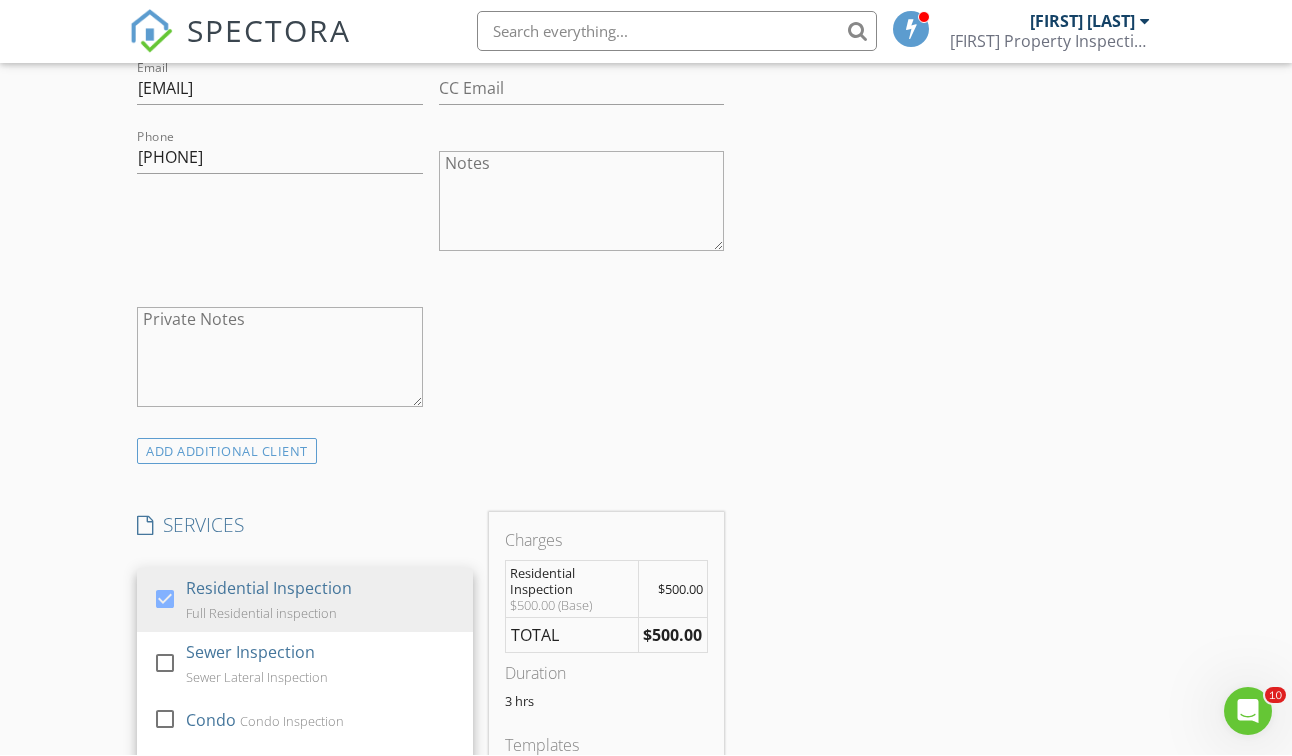 click on "New Inspection
Click here to use the New Order Form
INSPECTOR(S)
check_box   Forest Davis   PRIMARY   Forest Davis arrow_drop_down   check_box_outline_blank Forest Davis specifically requested
Date/Time
08/02/2025 9:00 AM
Location
Address Search       Address 6032 Elsa Ave   Unit   City Rohnert Park   State CA   Zip 94928   County Sonoma     Square Feet 2226   Year Built 1974   Foundation Crawlspace arrow_drop_down     Forest Davis     45.2 miles     (an hour)
client
check_box Enable Client CC email for this inspection   Client Search     check_box_outline_blank Client is a Company/Organization     First Name Shamim   Last Name Formoso   Email Shamimformoso@gmail.com   CC Email   Phone 707-758-3683           Notes   Private Notes
ADD ADDITIONAL client
SERVICES" at bounding box center (646, 660) 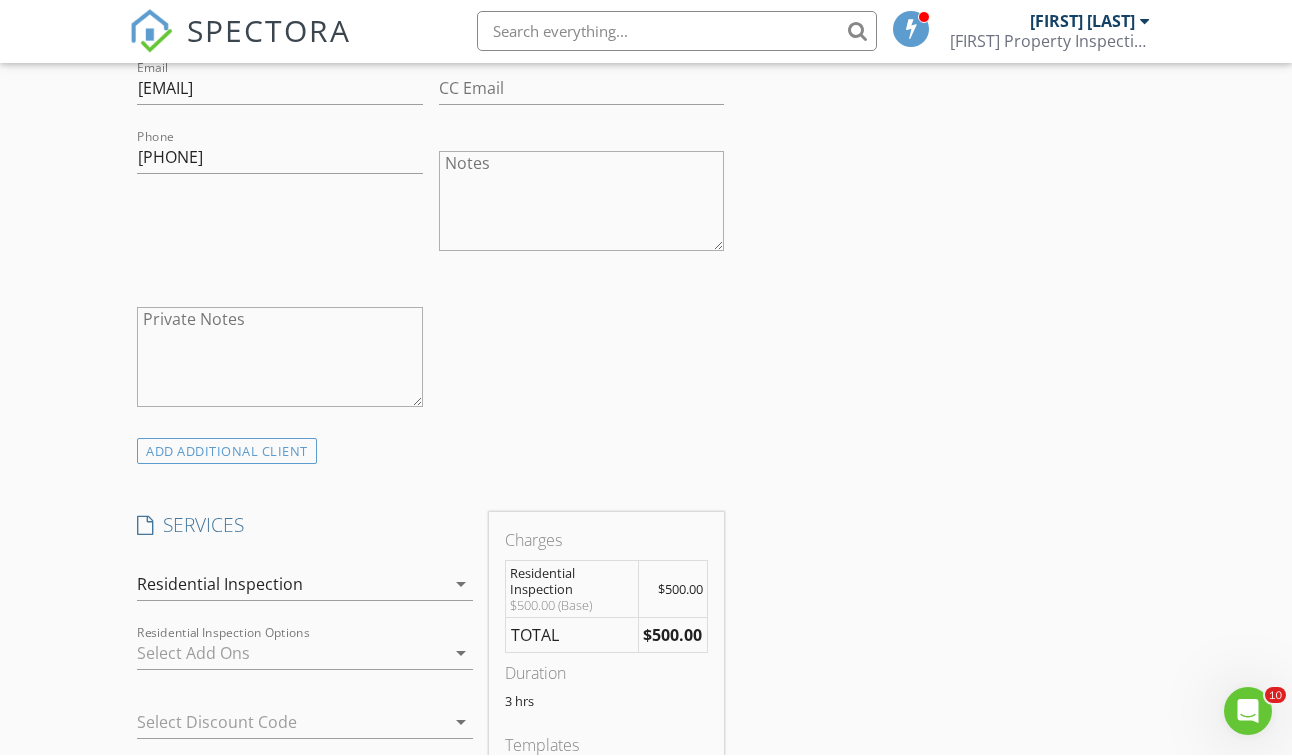 scroll, scrollTop: 1512, scrollLeft: 0, axis: vertical 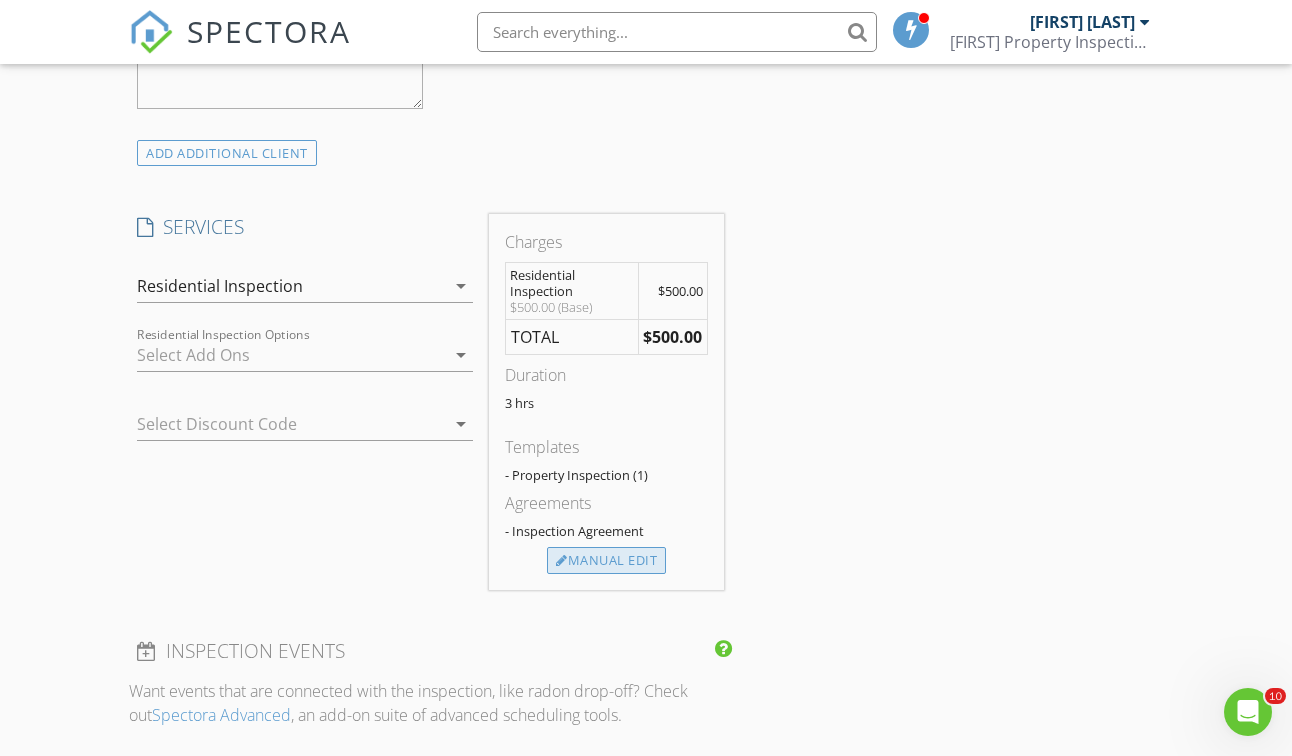 click on "Manual Edit" at bounding box center [606, 561] 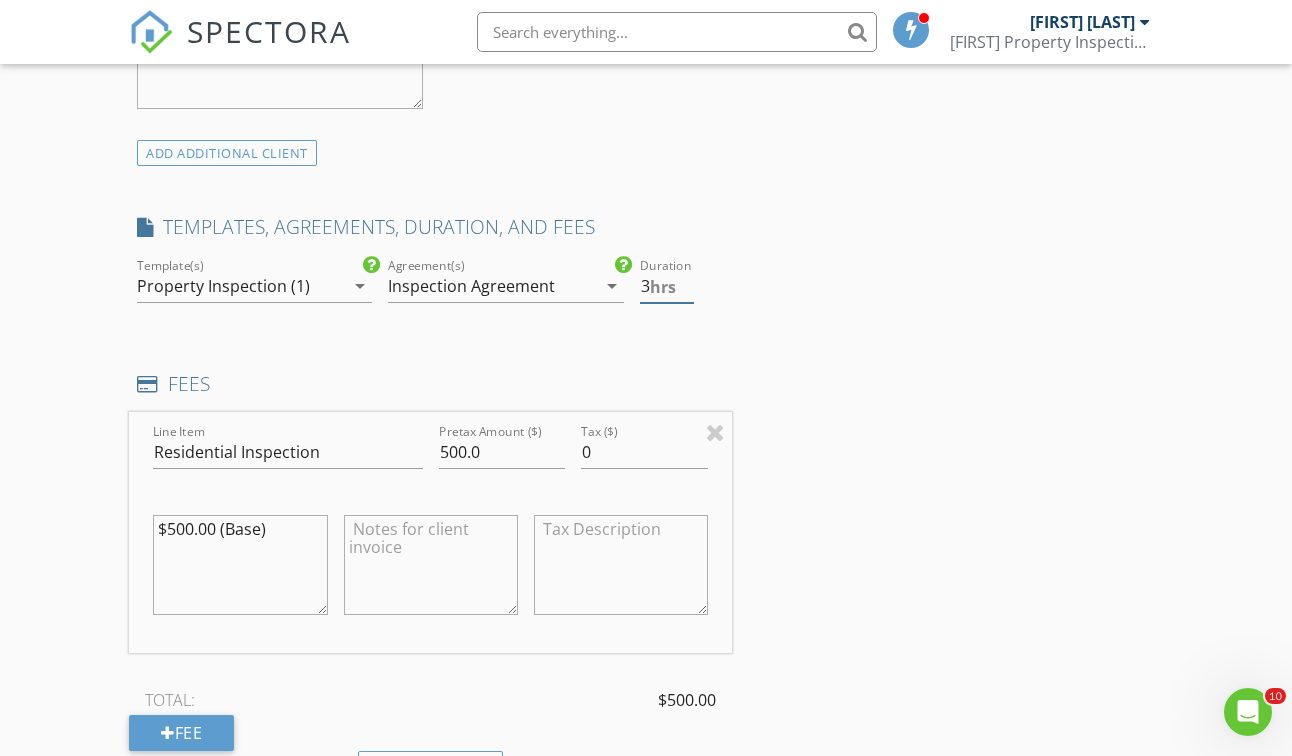 type on "2.5" 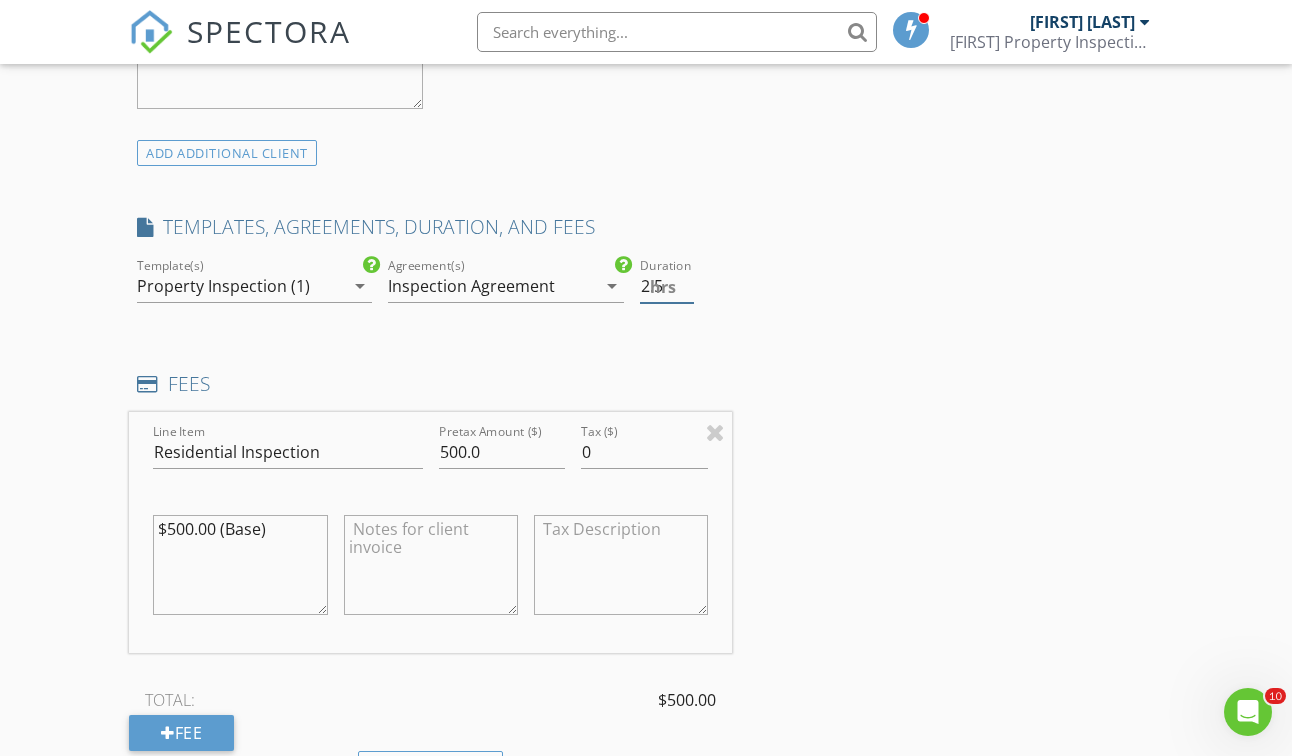 click on "2.5" at bounding box center [667, 286] 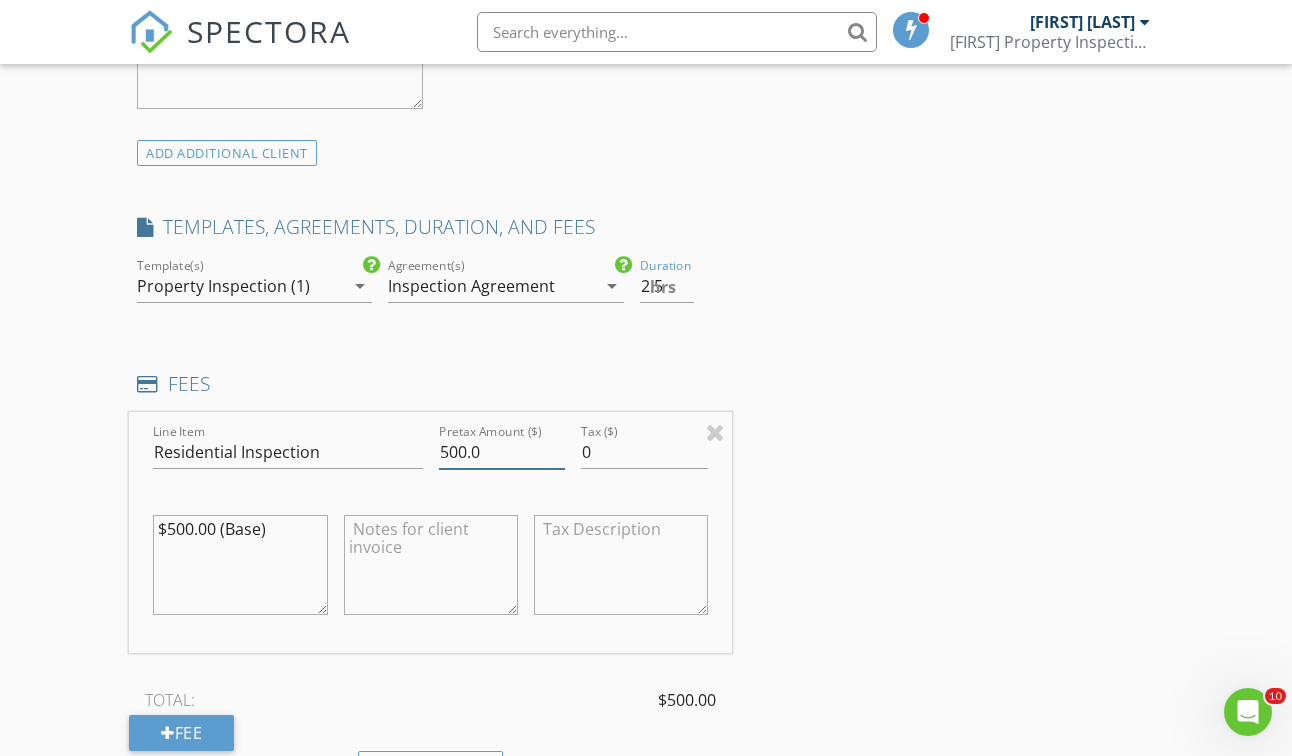 click on "500.0" at bounding box center (502, 452) 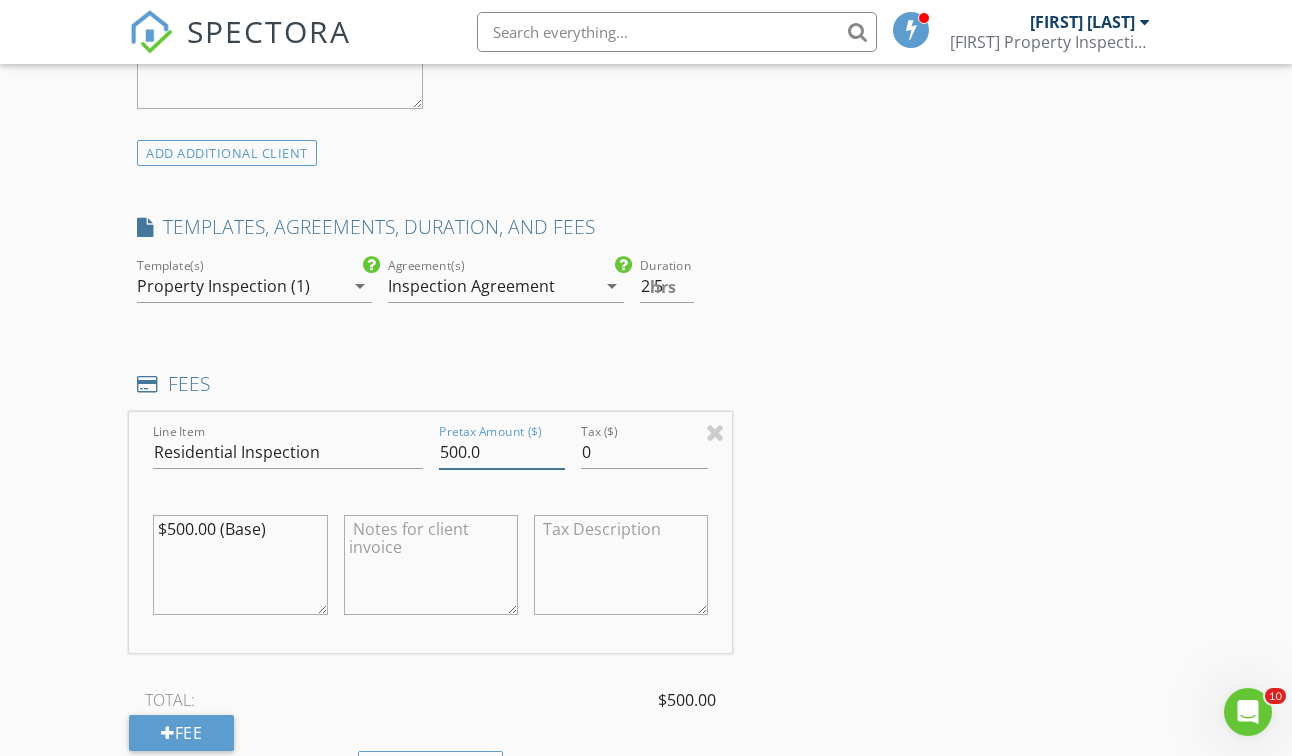 click on "500.0" at bounding box center (502, 452) 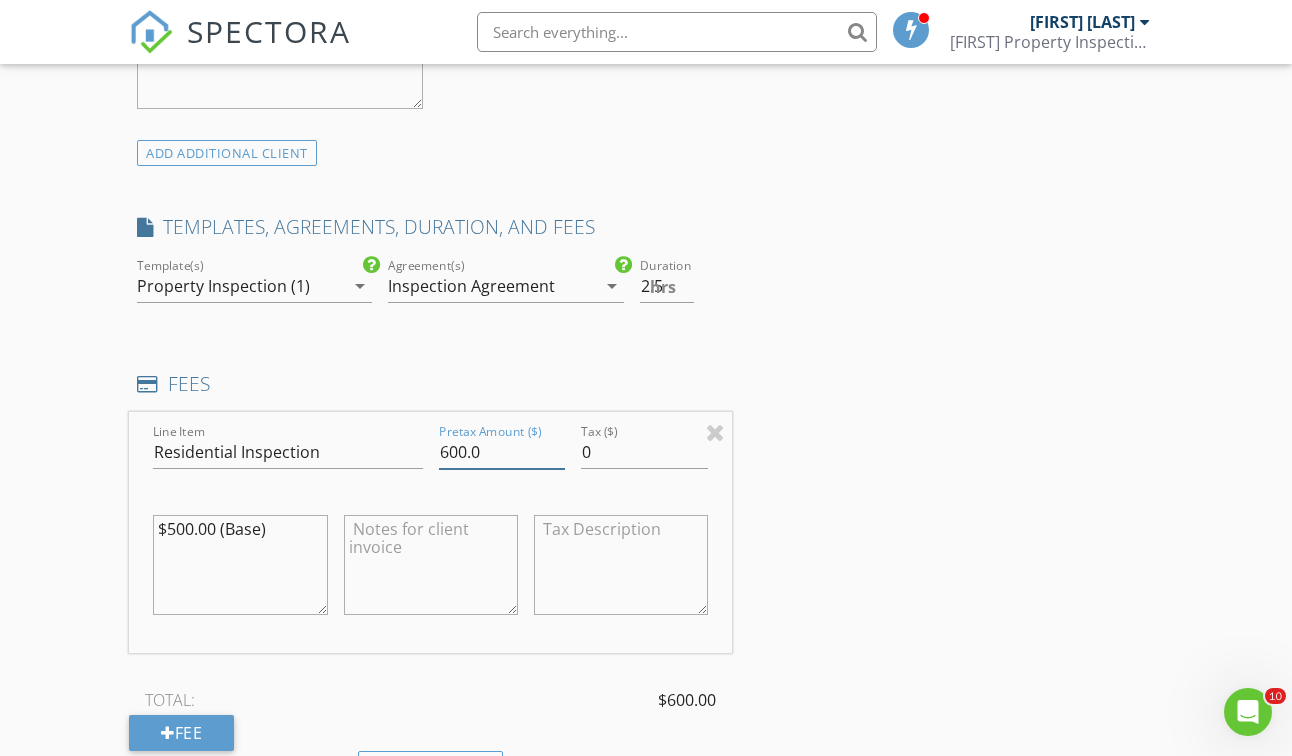 type on "600.0" 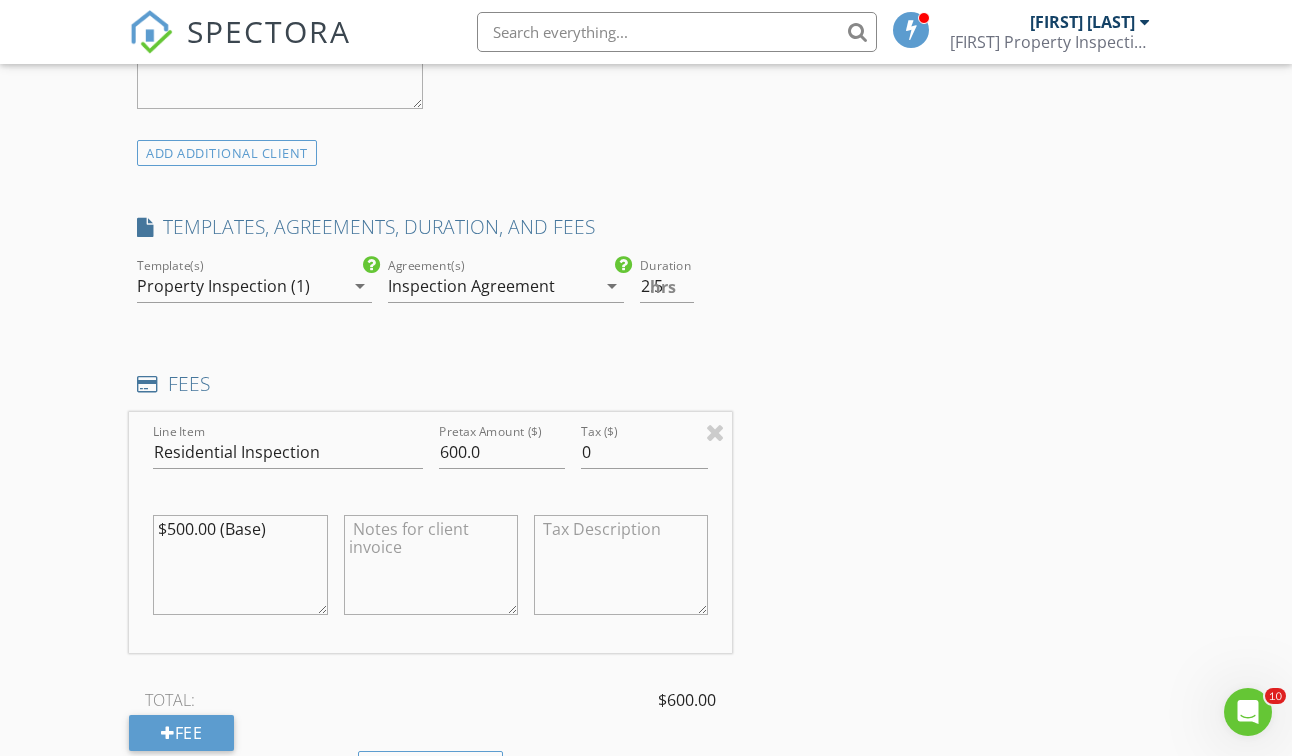 click on "$500.00 (Base)" at bounding box center [240, 565] 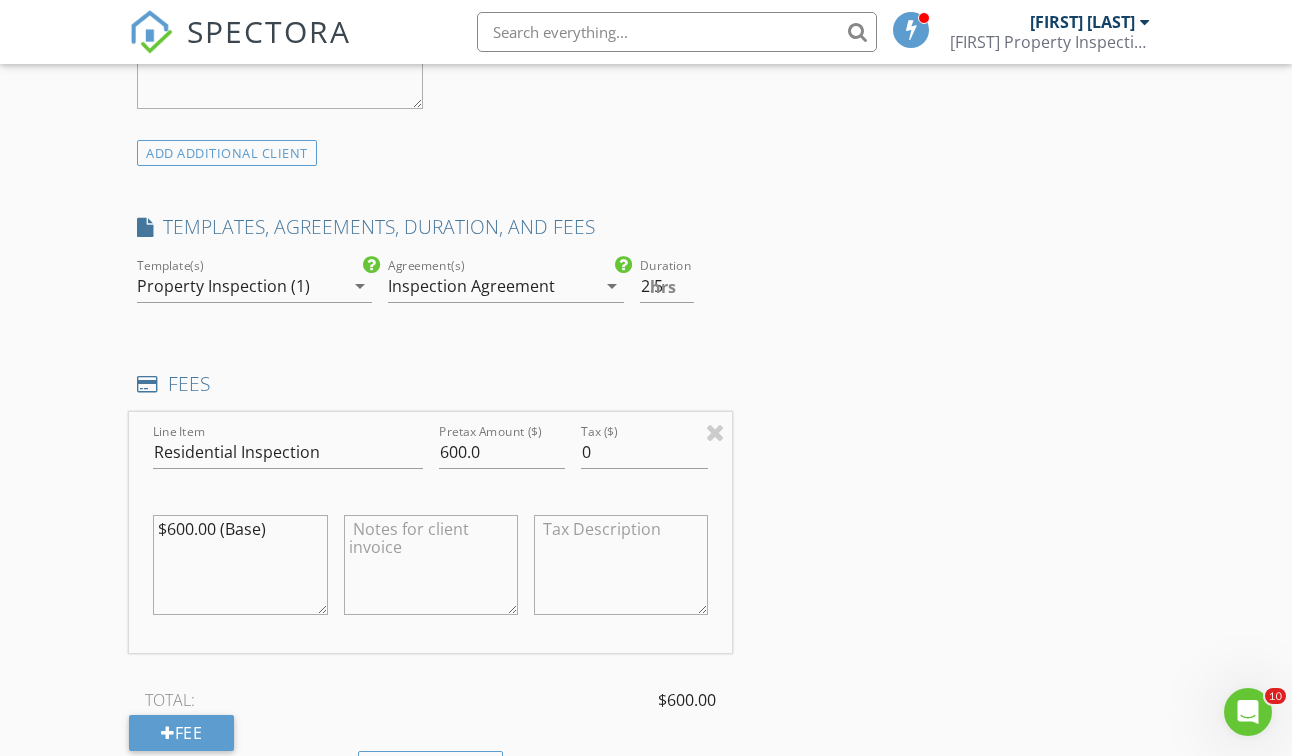 type on "$600.00 (Base)" 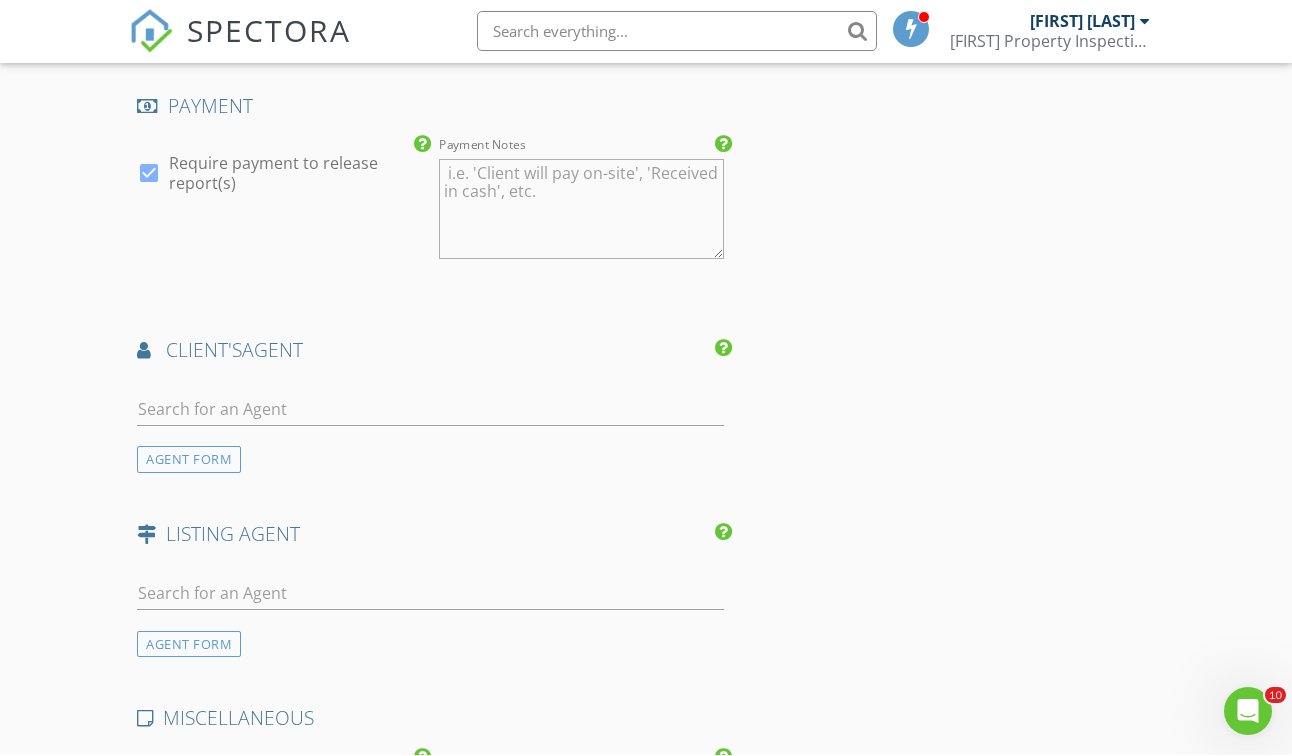 scroll, scrollTop: 2404, scrollLeft: 0, axis: vertical 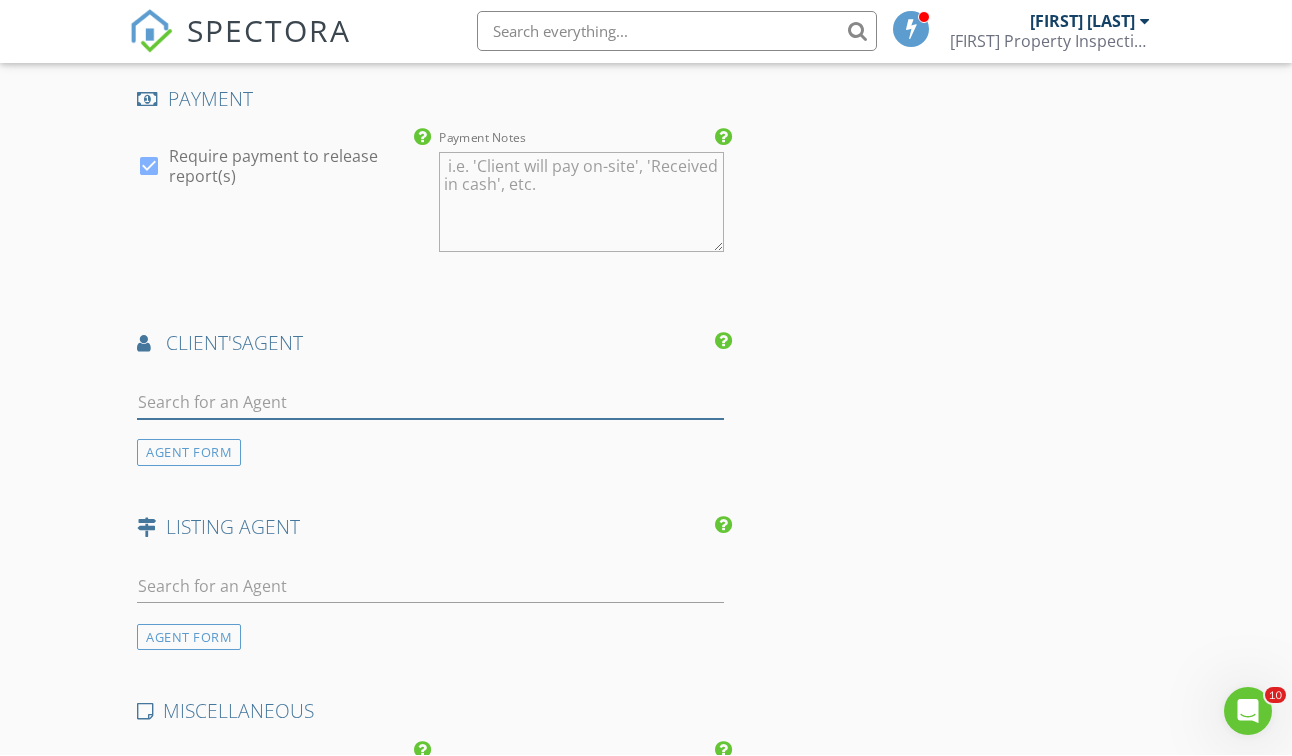 click at bounding box center (430, 403) 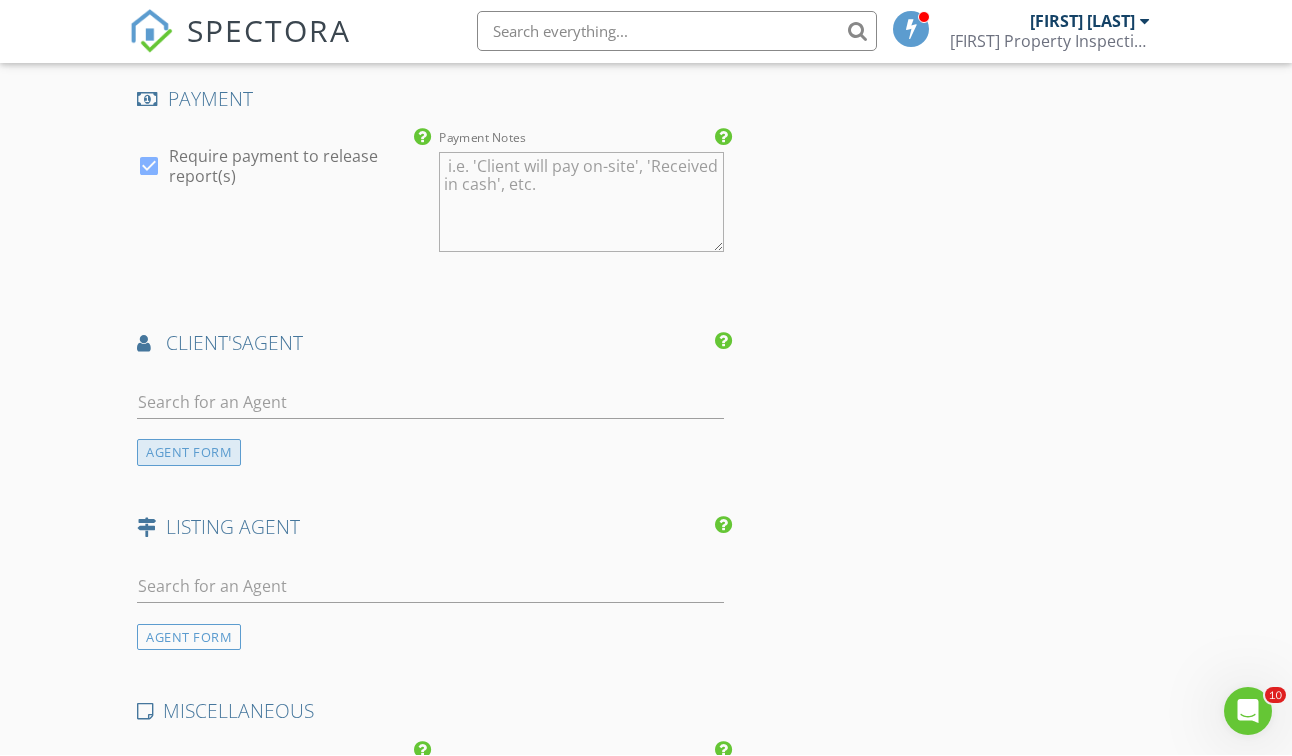 click on "AGENT FORM" at bounding box center (189, 453) 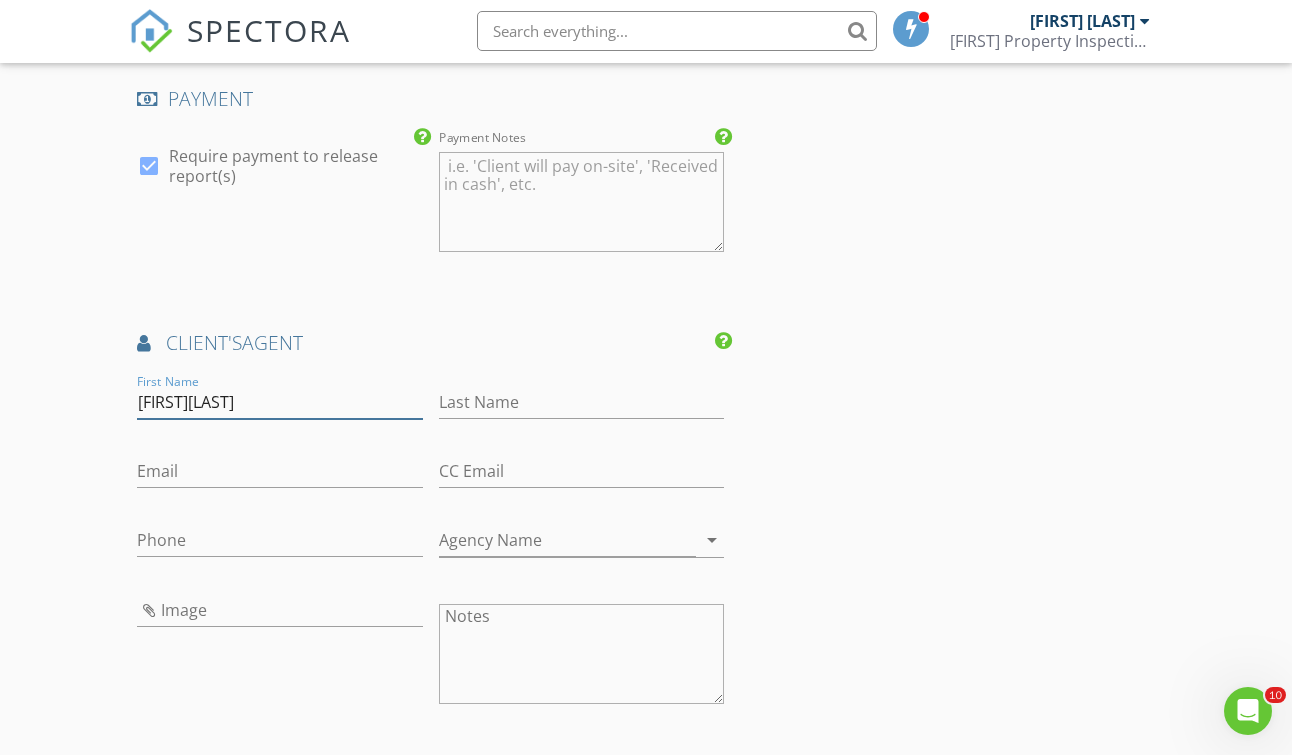 type on "Riba" 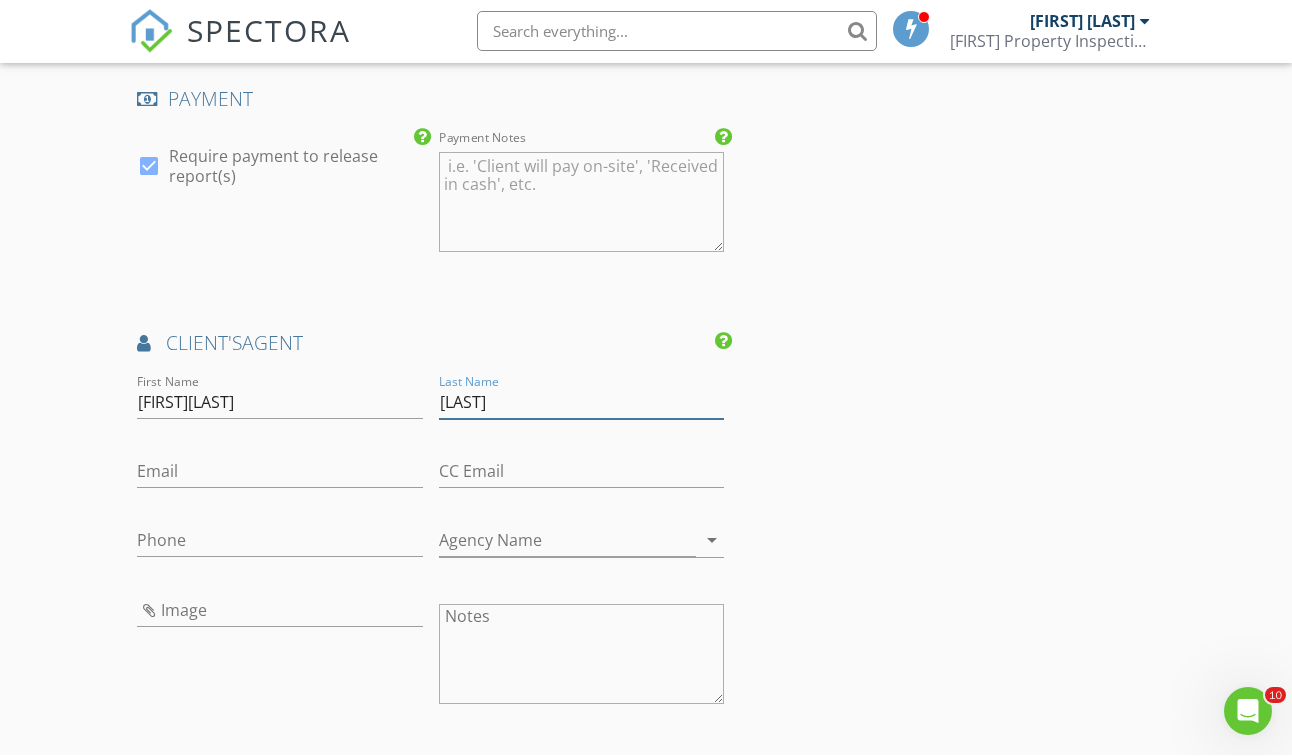 type on "[LAST]" 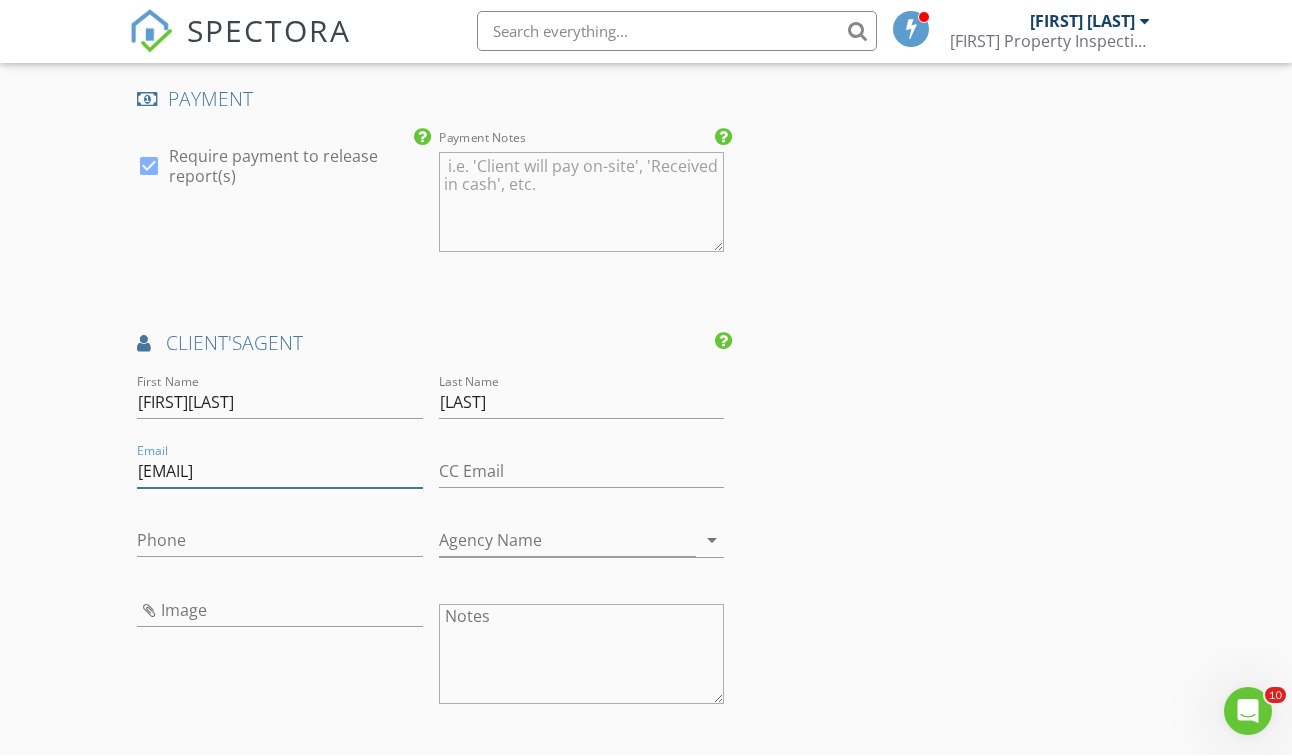 type on "[EMAIL]" 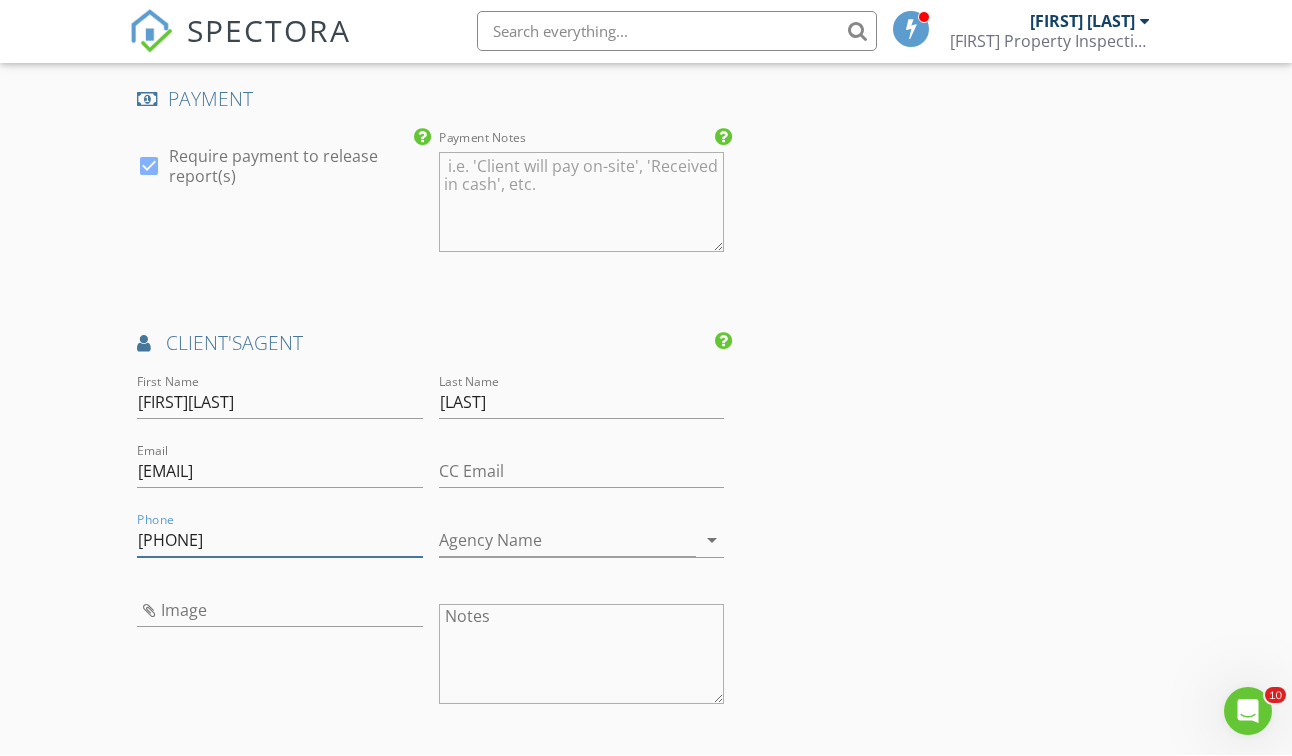 type on "[PHONE]" 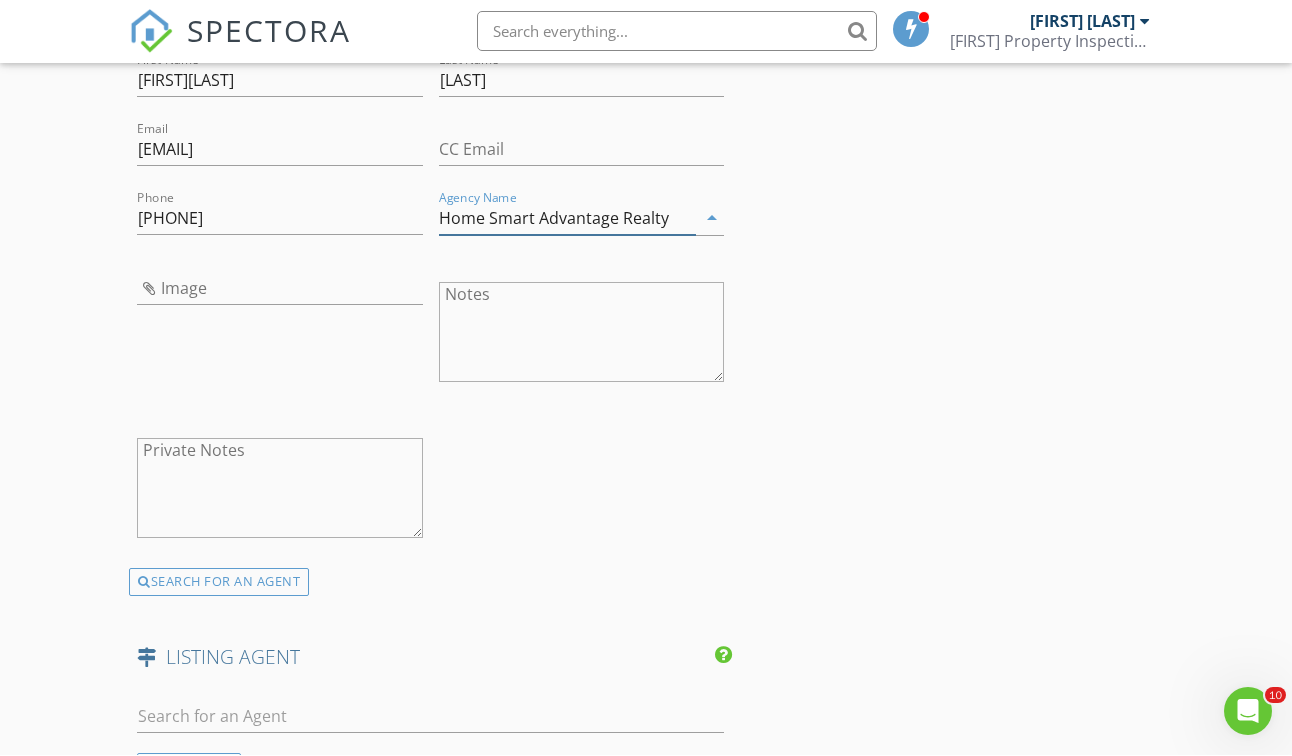 scroll, scrollTop: 2748, scrollLeft: 0, axis: vertical 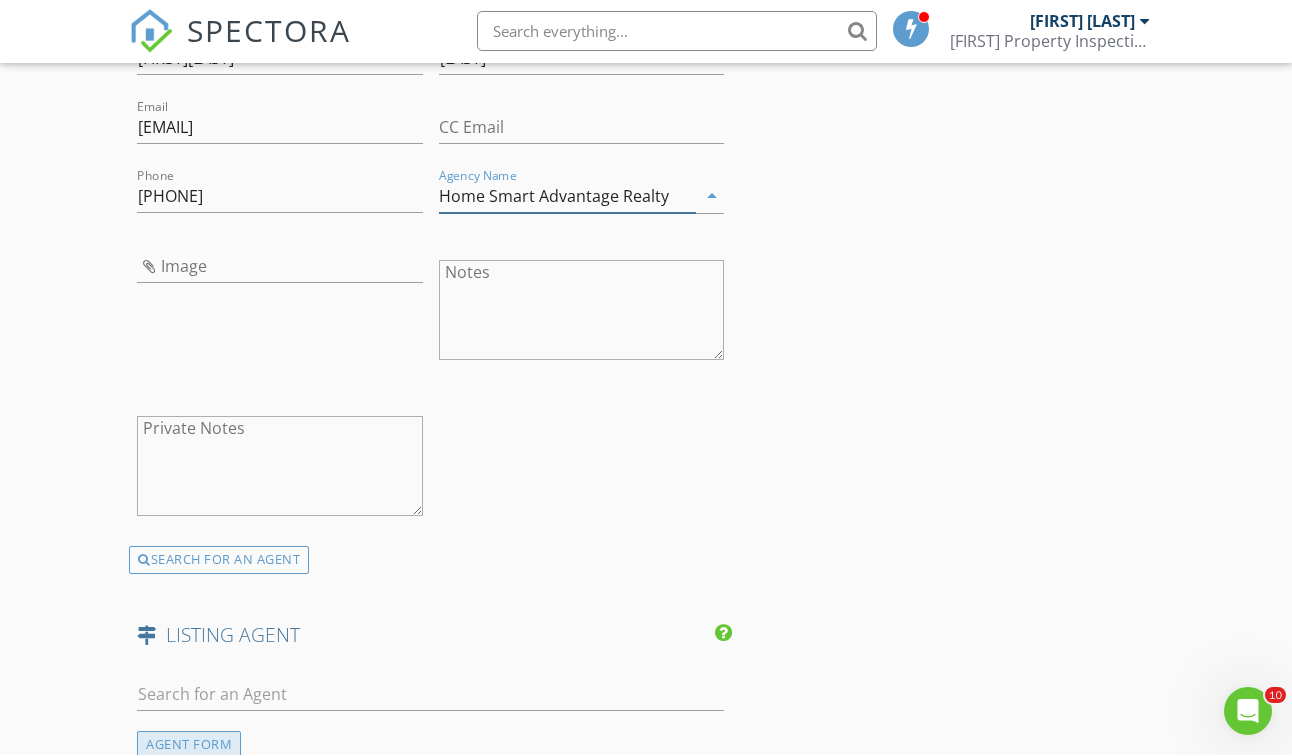 type on "[COMPANY]" 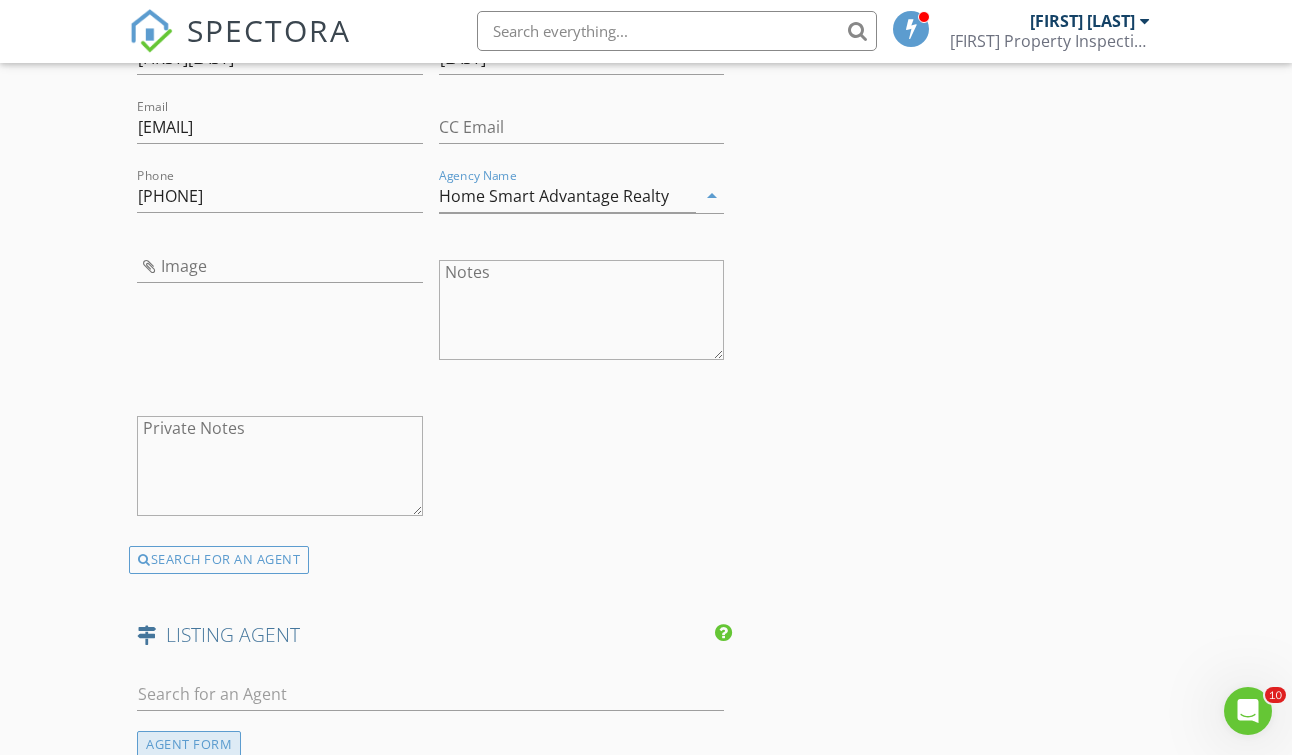 click on "AGENT FORM" at bounding box center (189, 745) 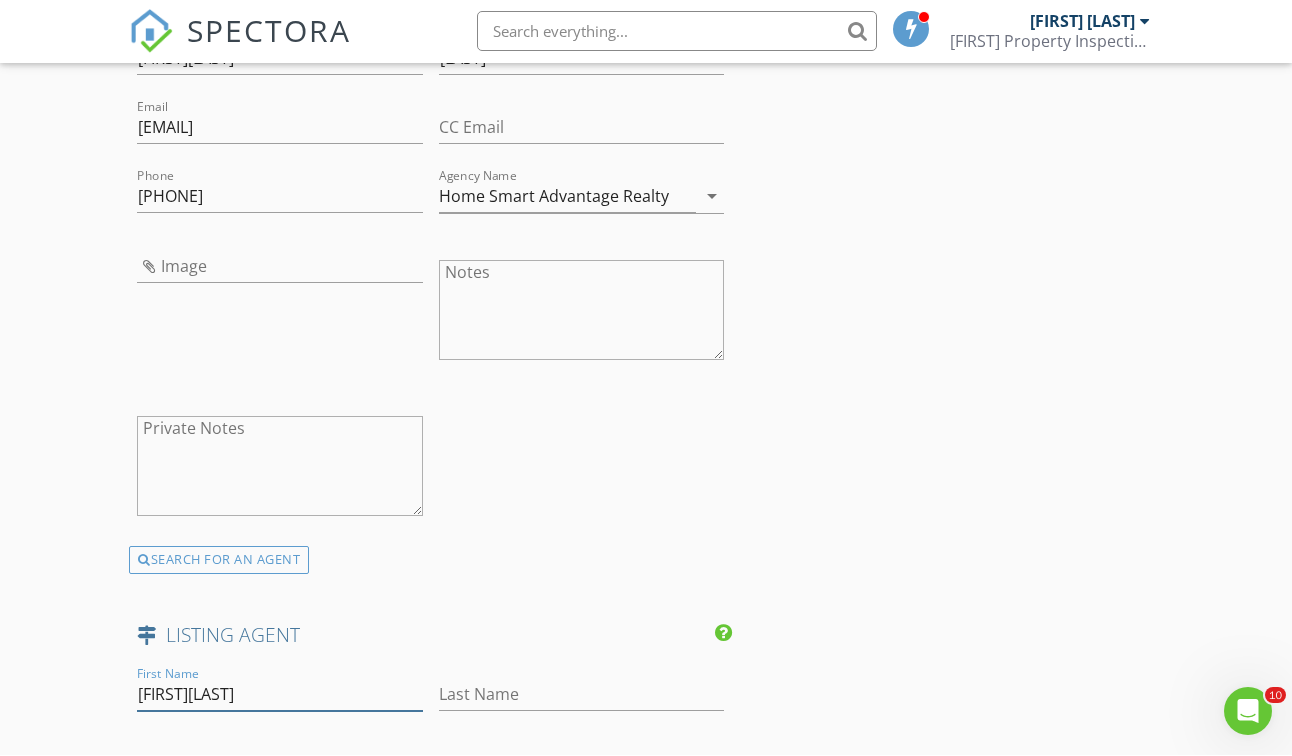type on "Riba" 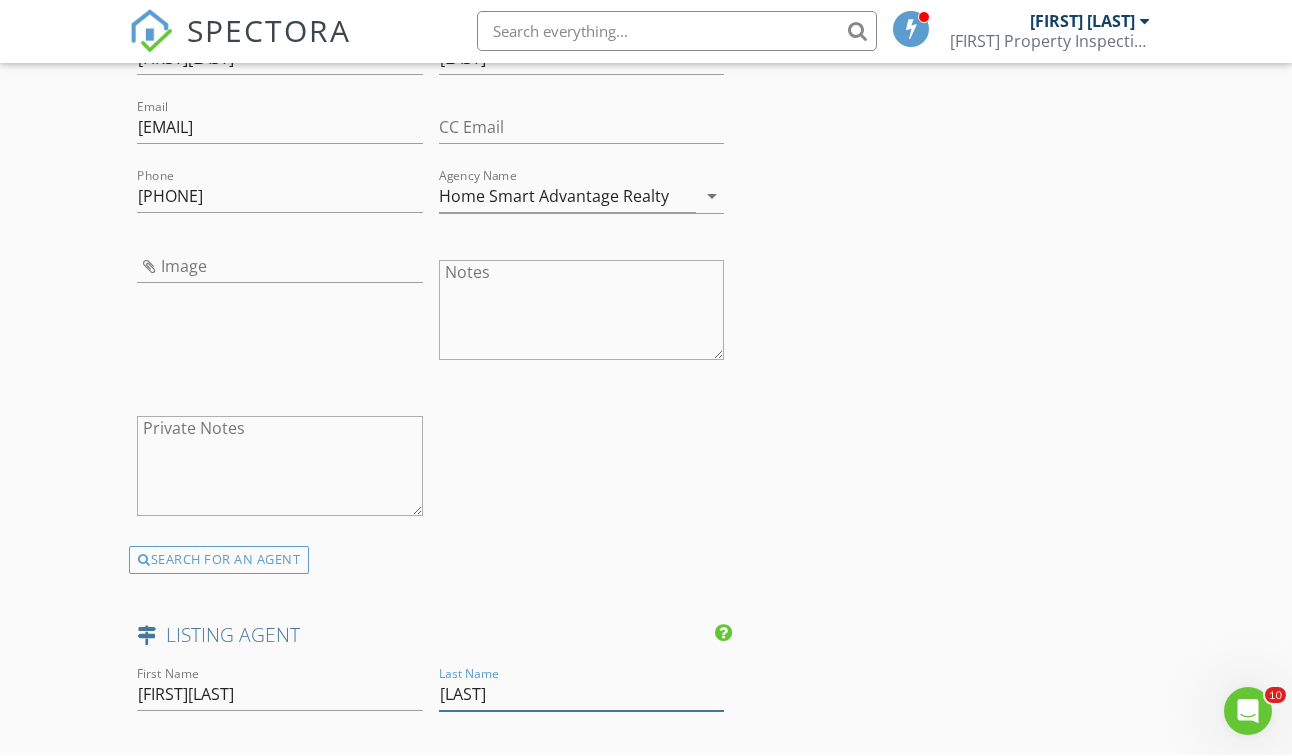 type on "[LAST]" 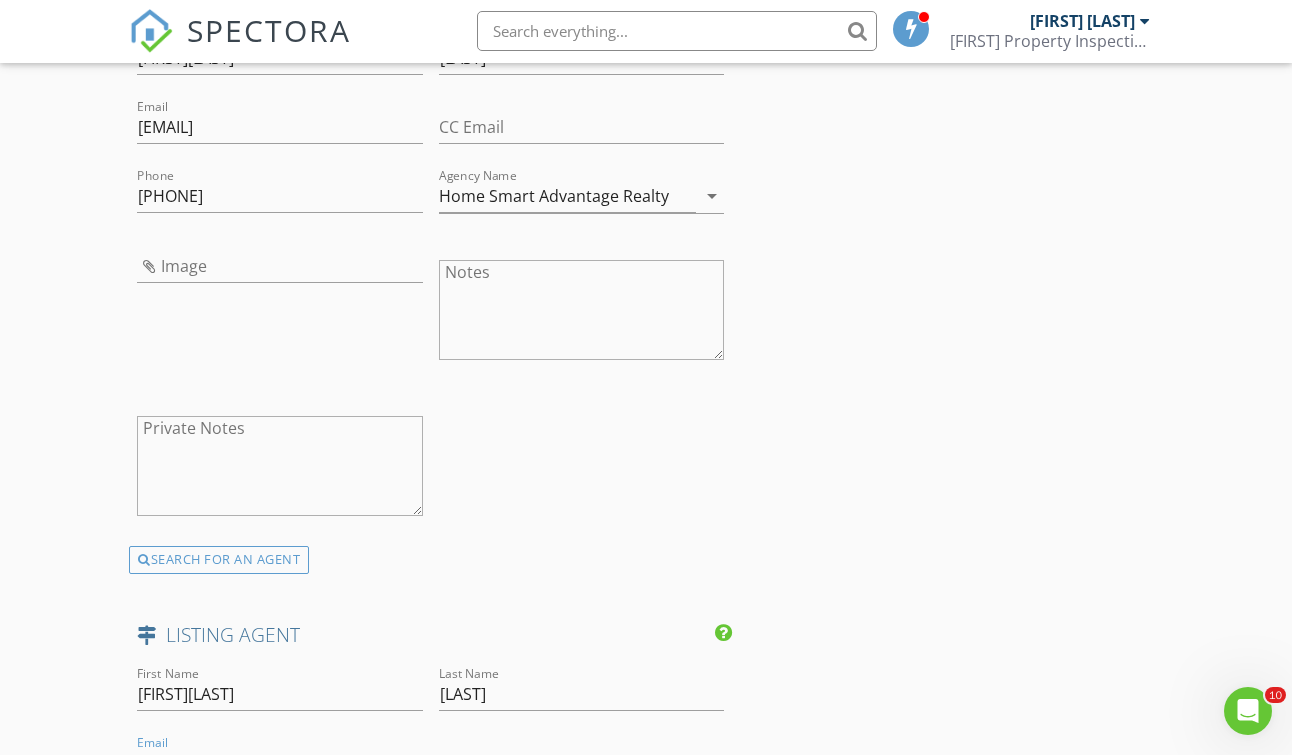 scroll, scrollTop: 2841, scrollLeft: 0, axis: vertical 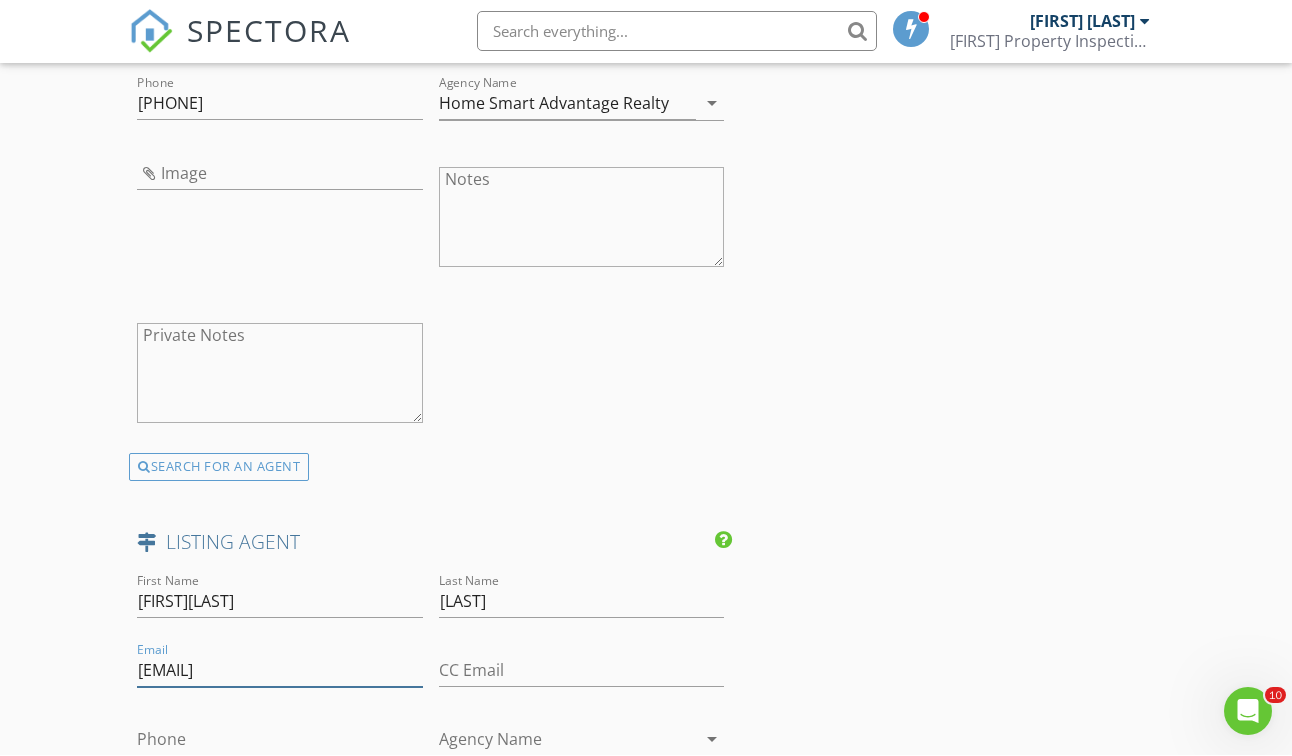 type on "Faribaformoso@gmail.com" 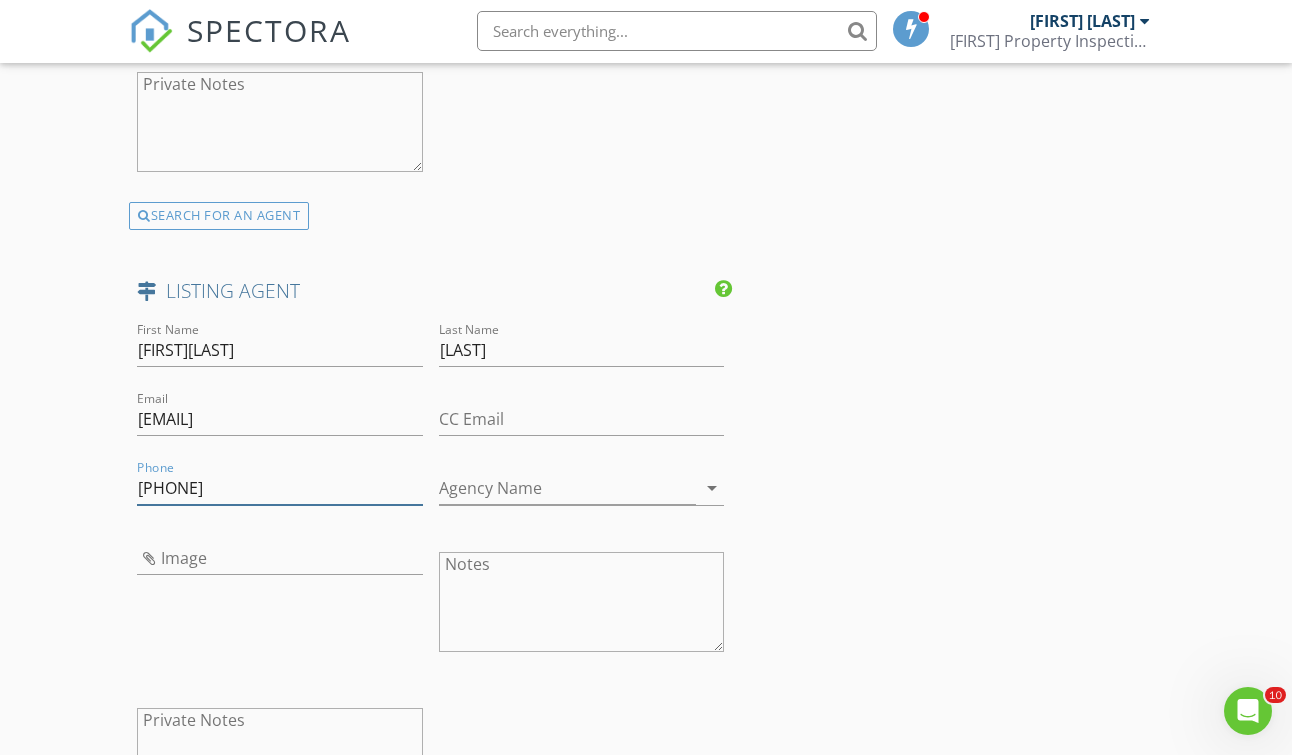 scroll, scrollTop: 3110, scrollLeft: 0, axis: vertical 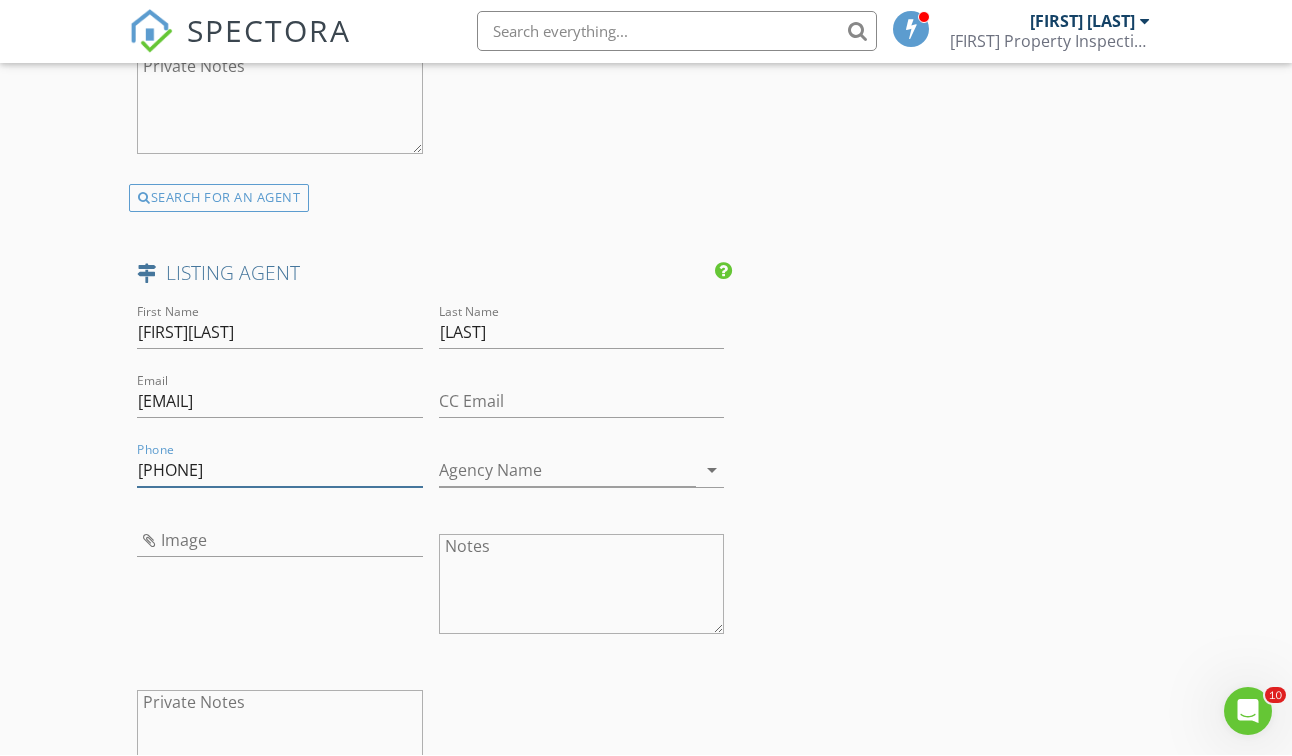 type on "[PHONE]" 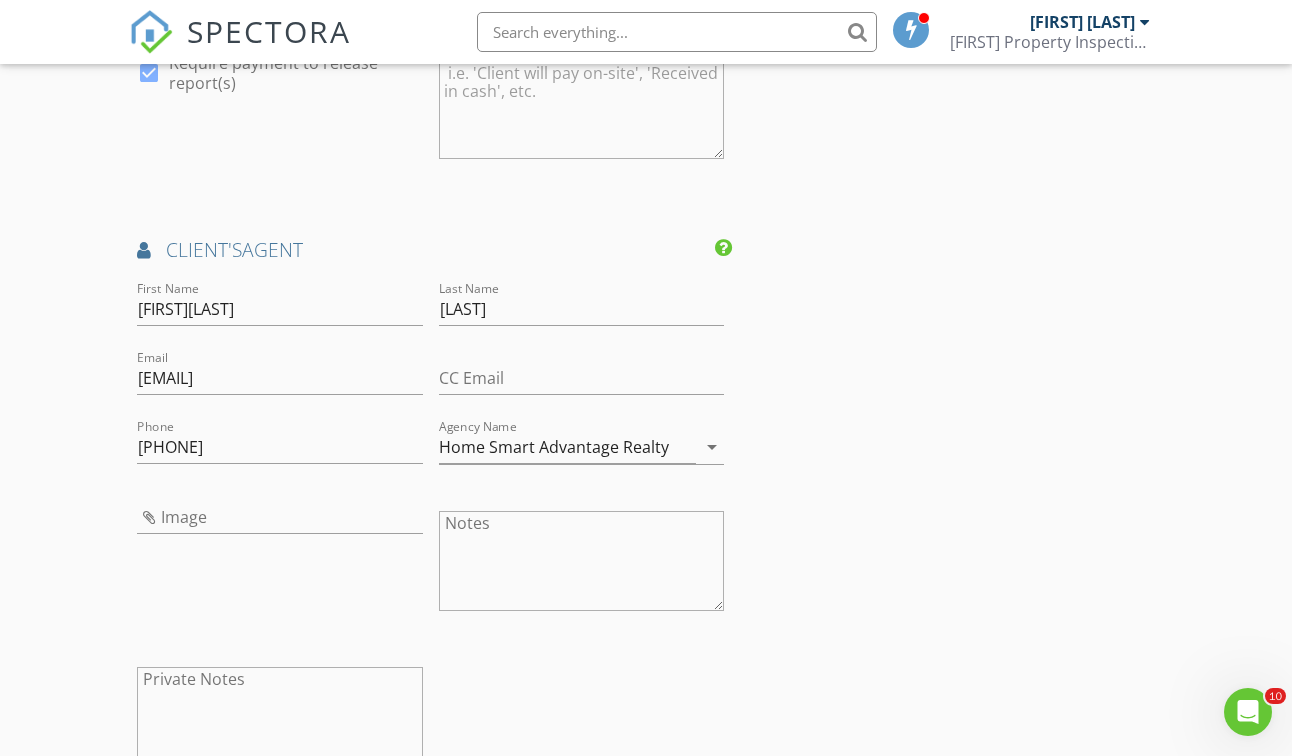 scroll, scrollTop: 2452, scrollLeft: 0, axis: vertical 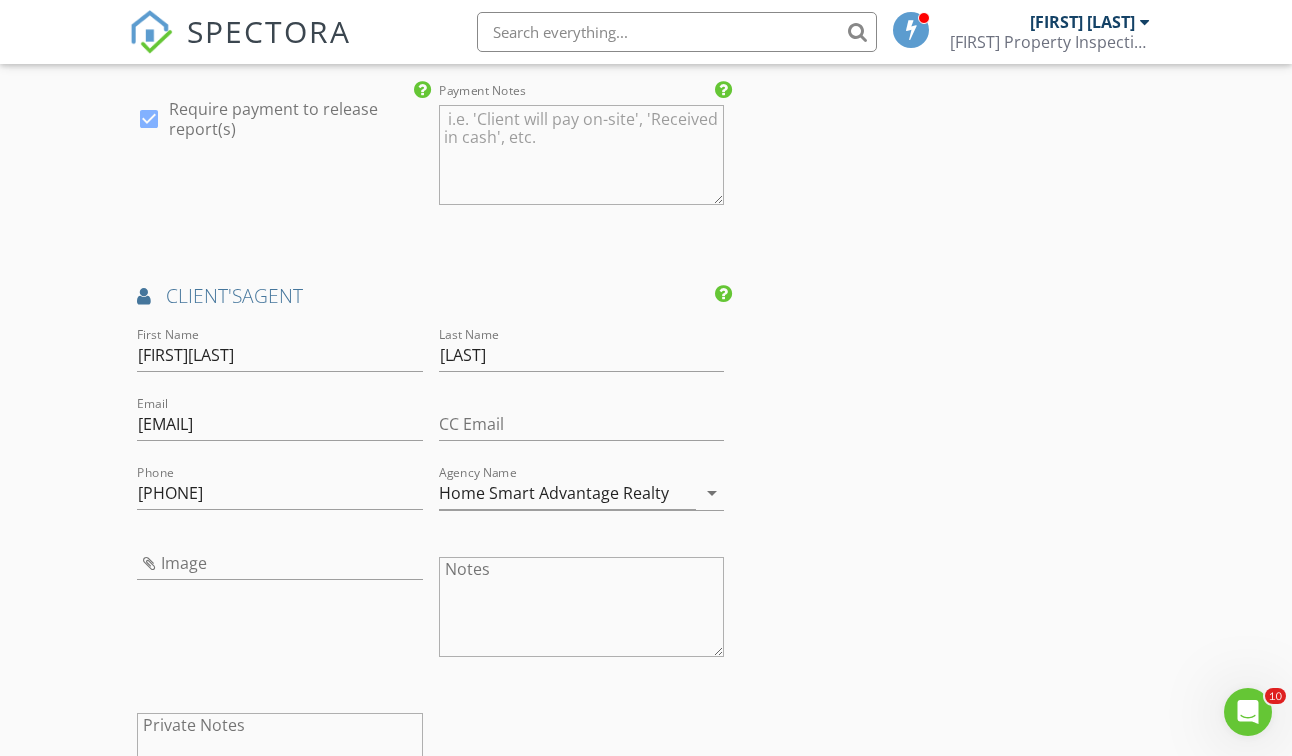 type on "[COMPANY]" 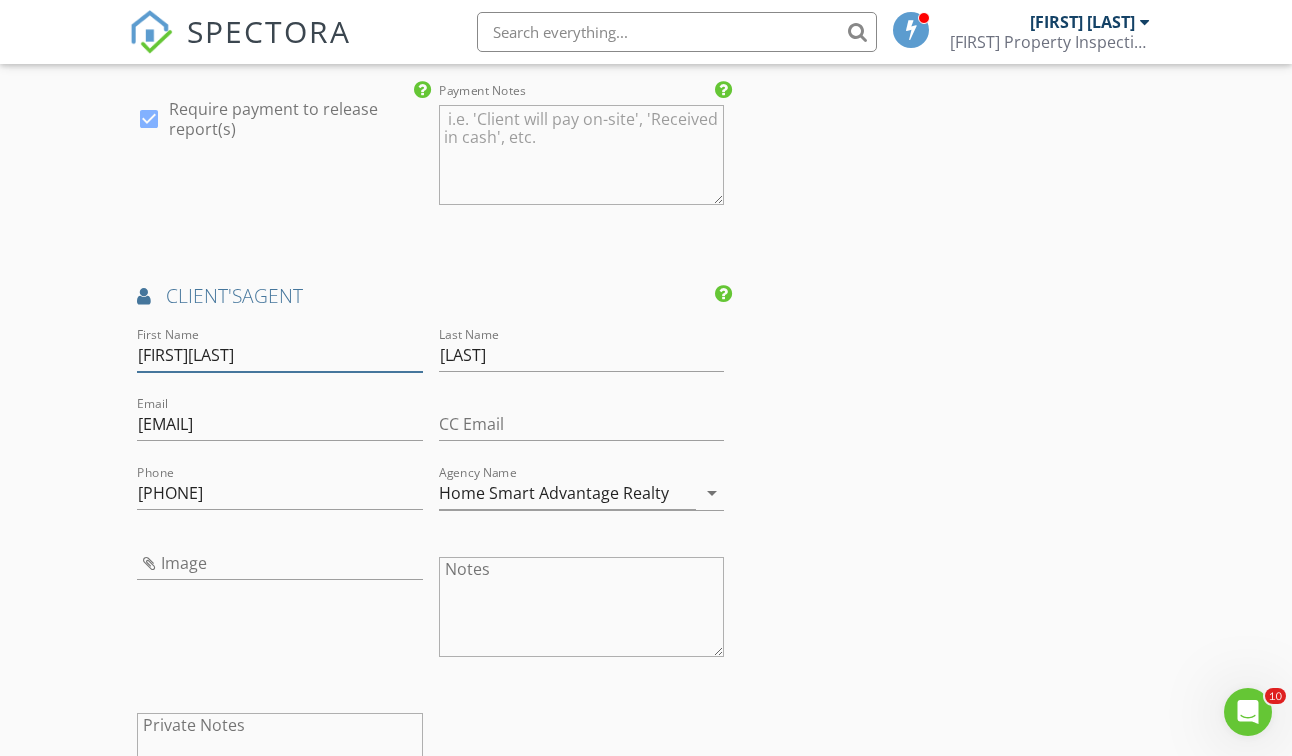 click on "Riba" at bounding box center [279, 355] 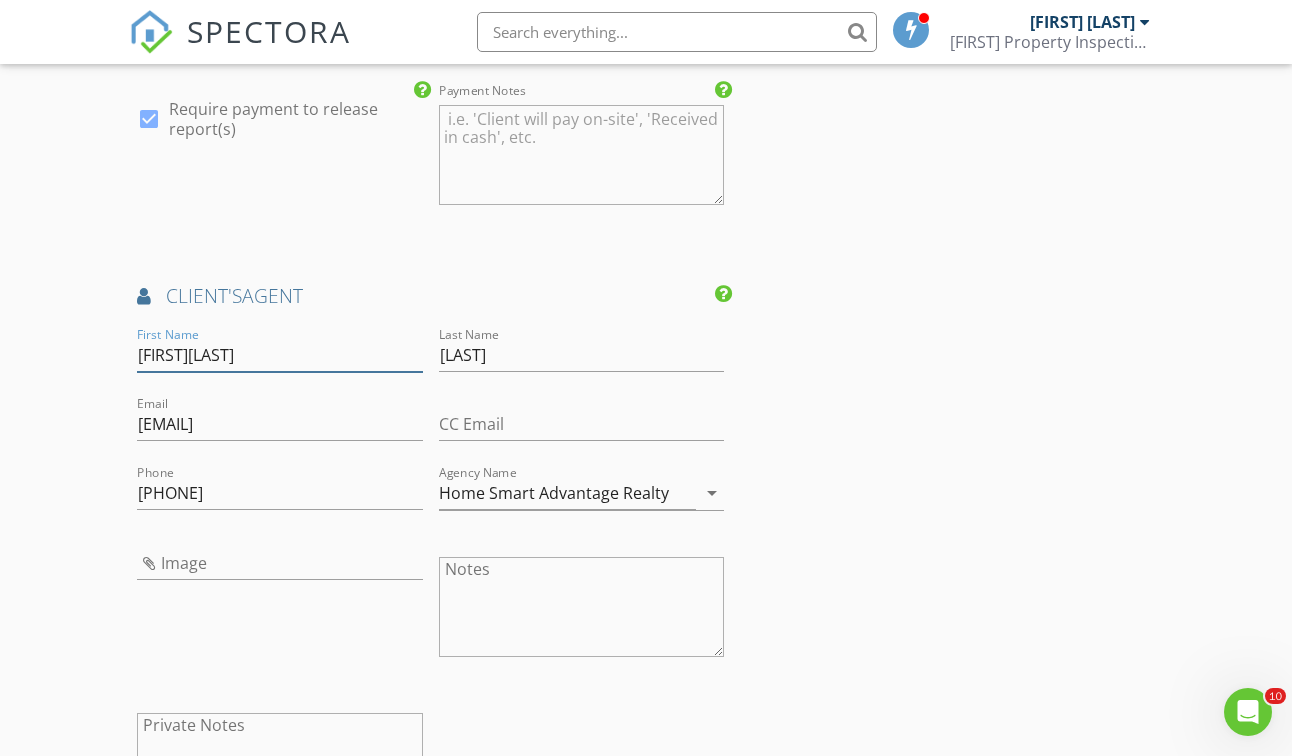 click on "Riba" at bounding box center (279, 355) 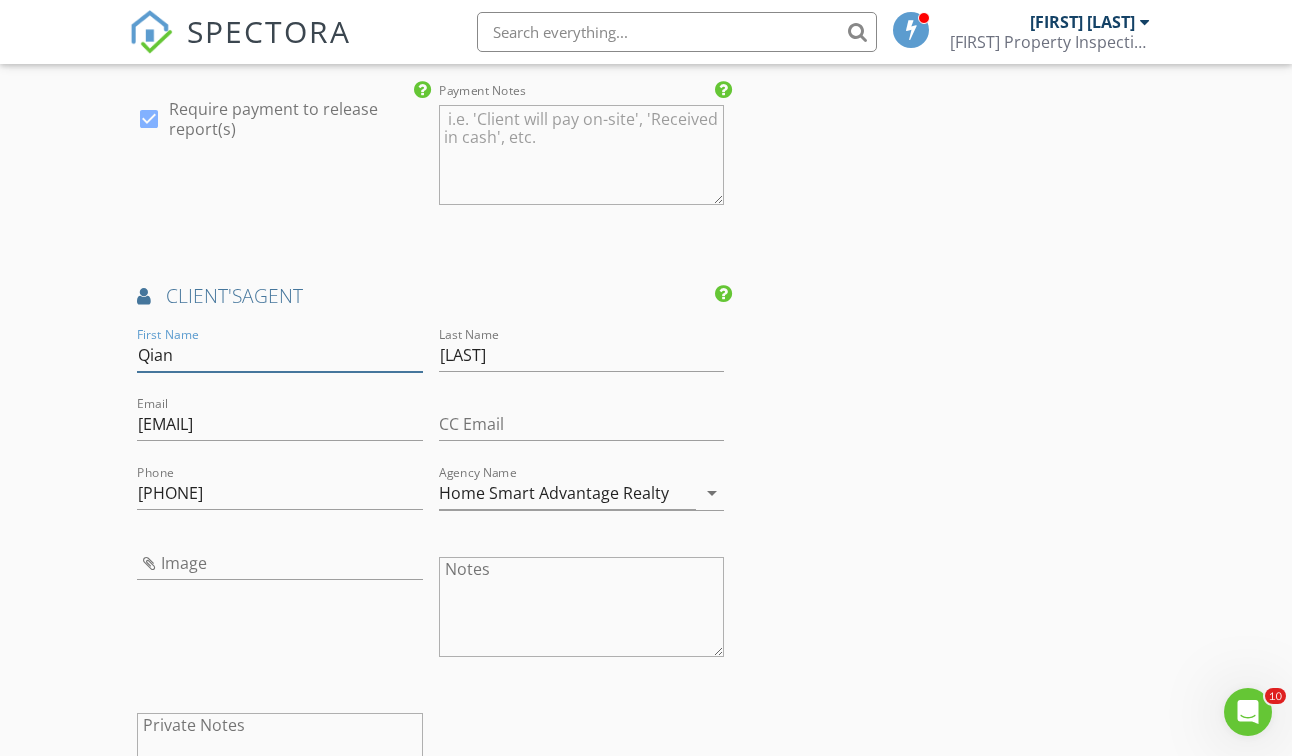 type on "Qian" 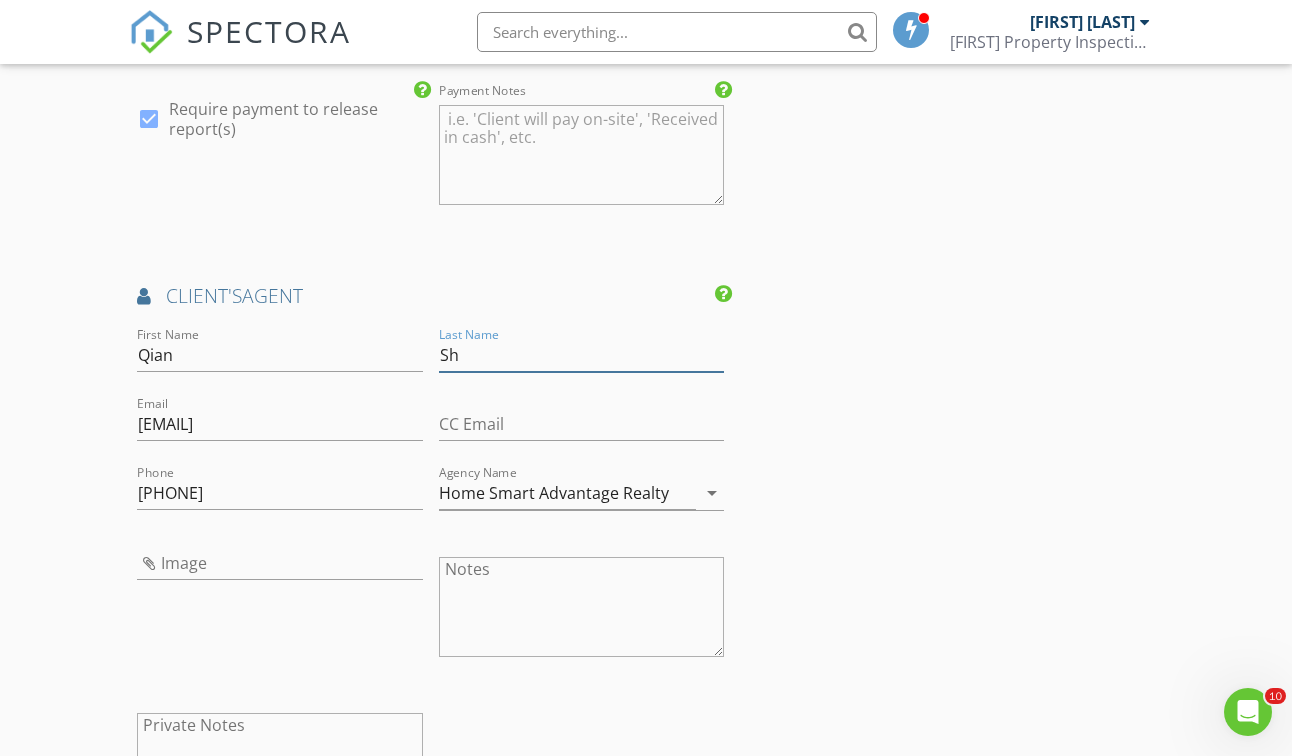 type on "S" 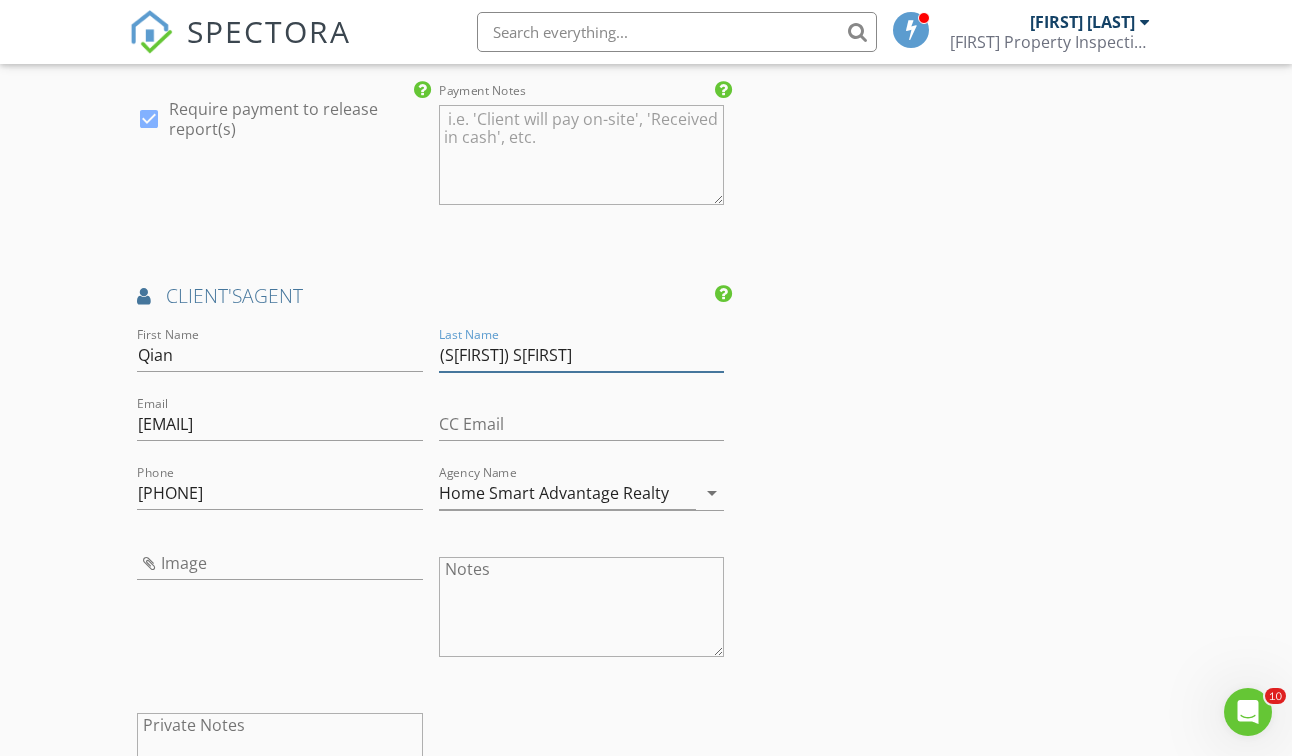 type on "([NICKNAME]) [LAST]" 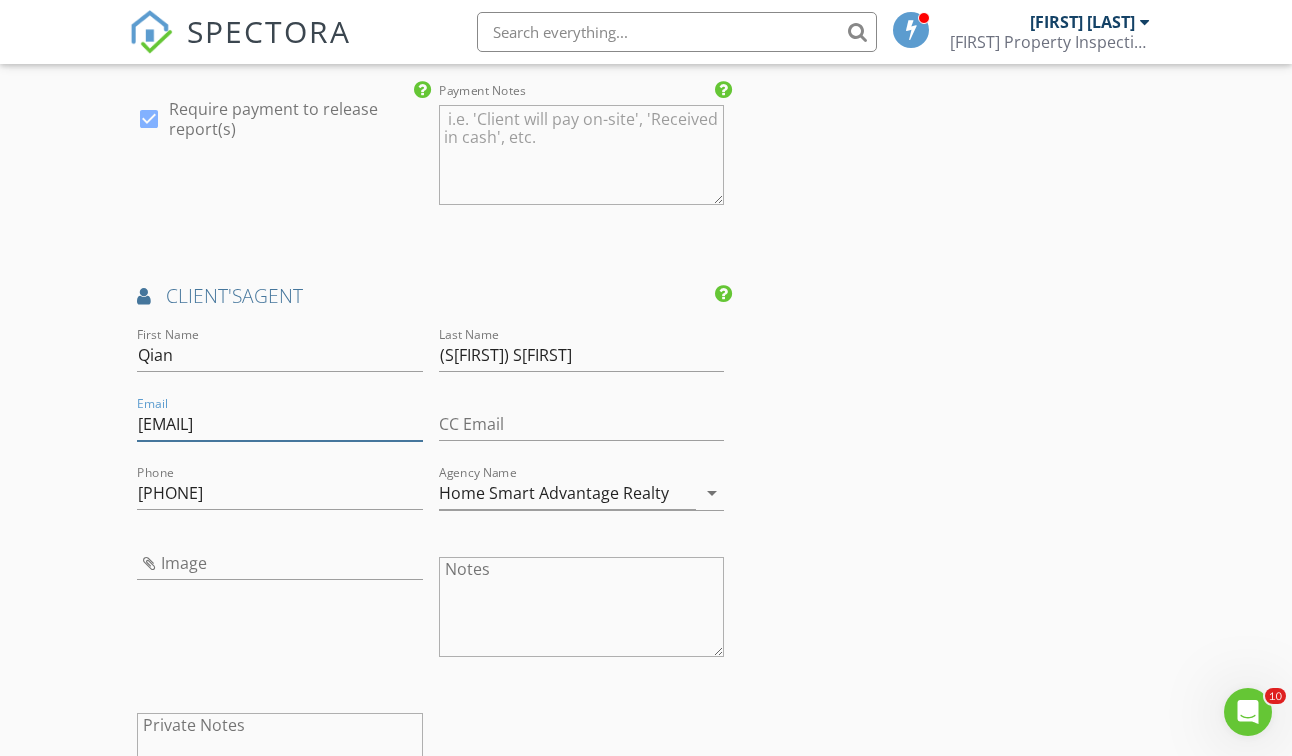 type on "Sherryshi@kw.com" 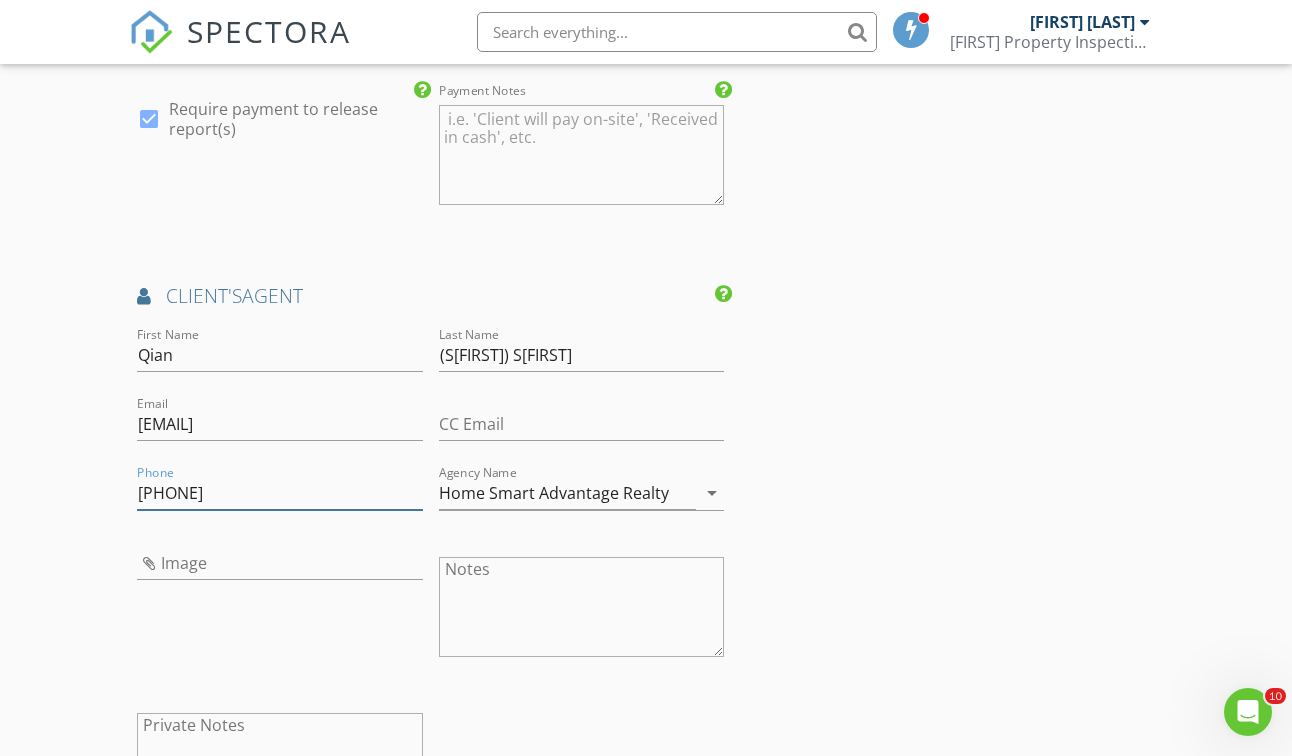 type on "[PHONE]" 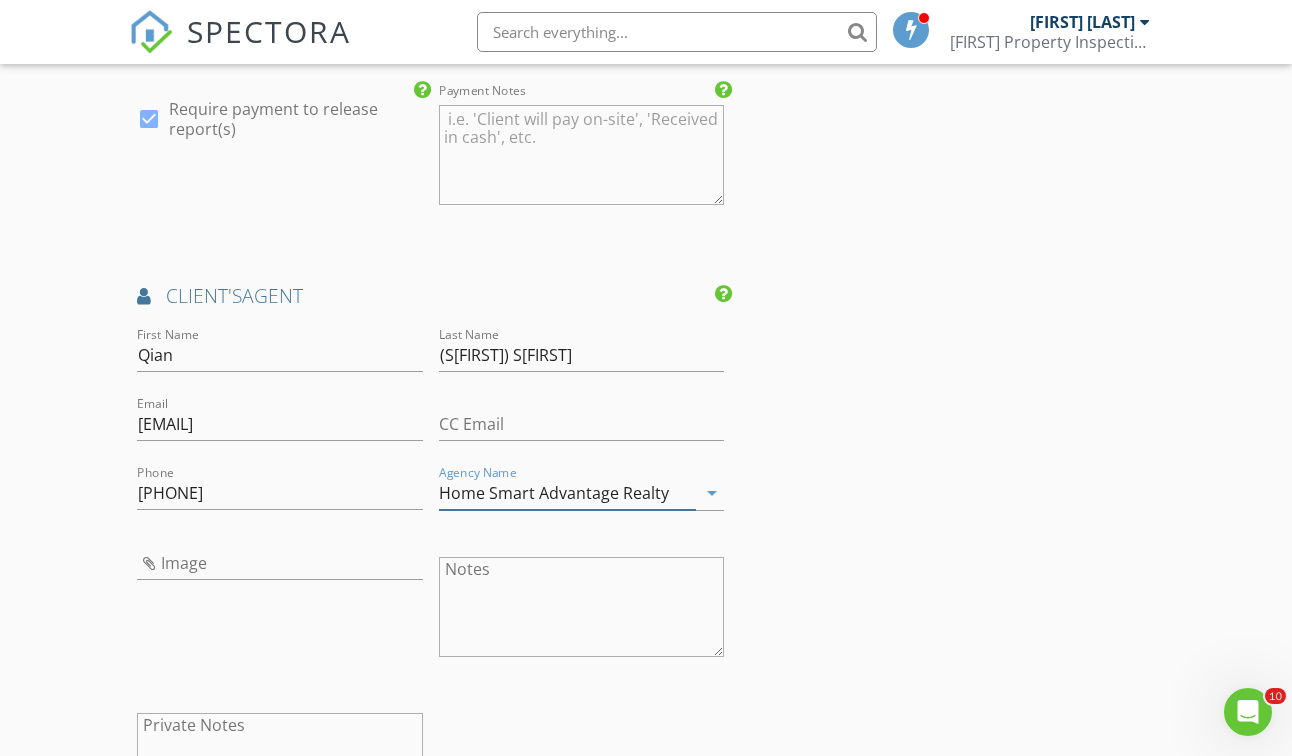 click on "[COMPANY]" at bounding box center (567, 493) 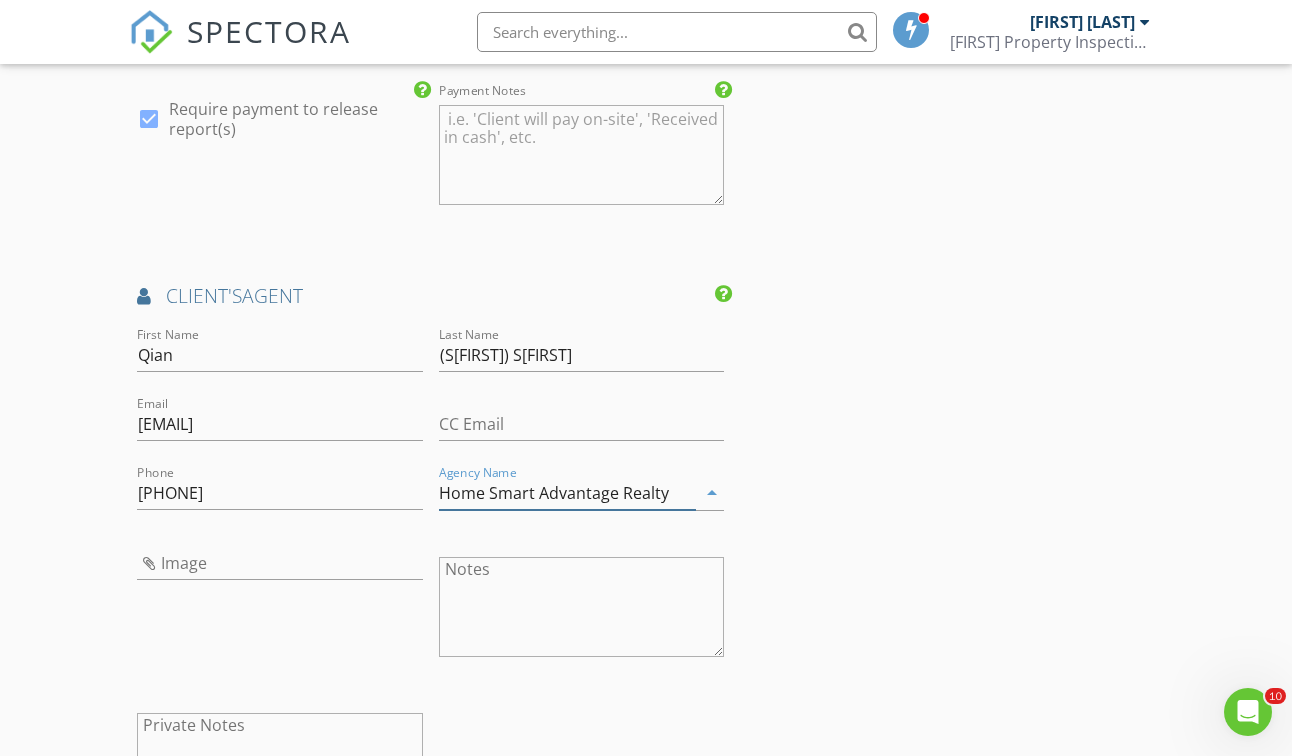 click on "[COMPANY]" at bounding box center [567, 493] 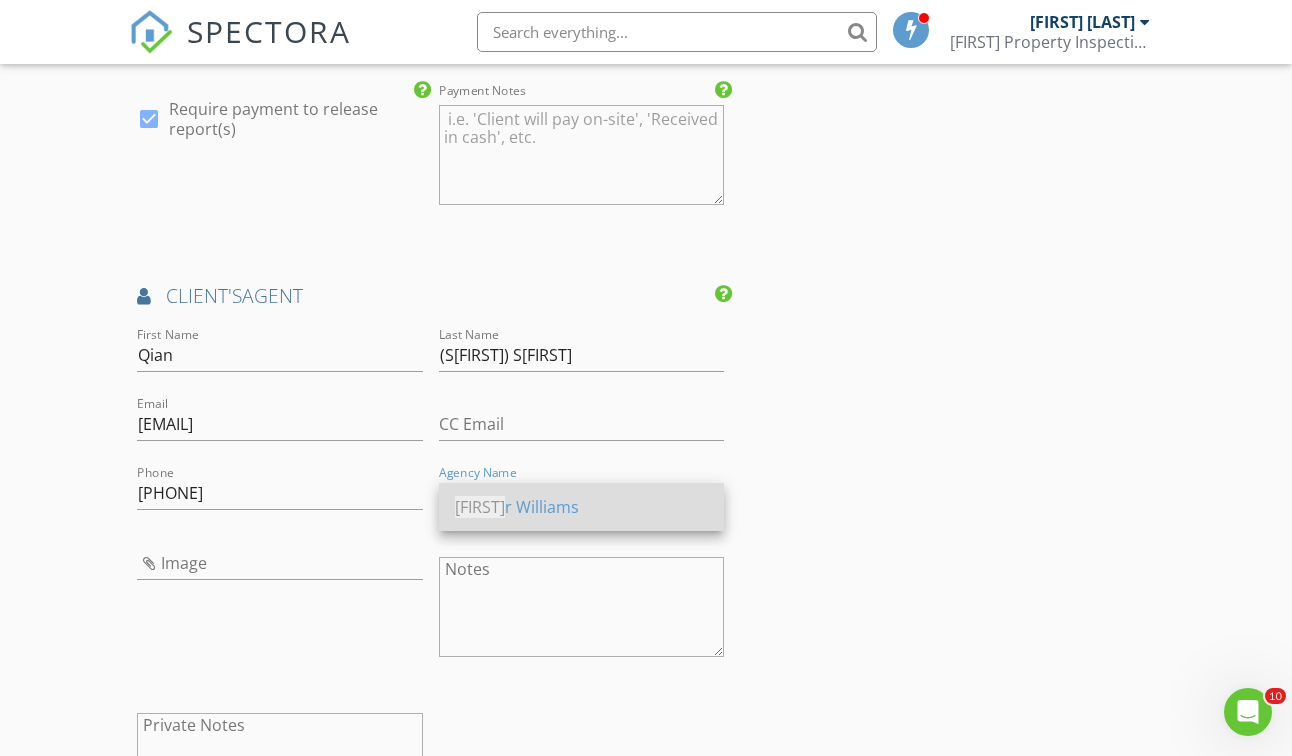 click on "Kelle r Williams" at bounding box center [581, 507] 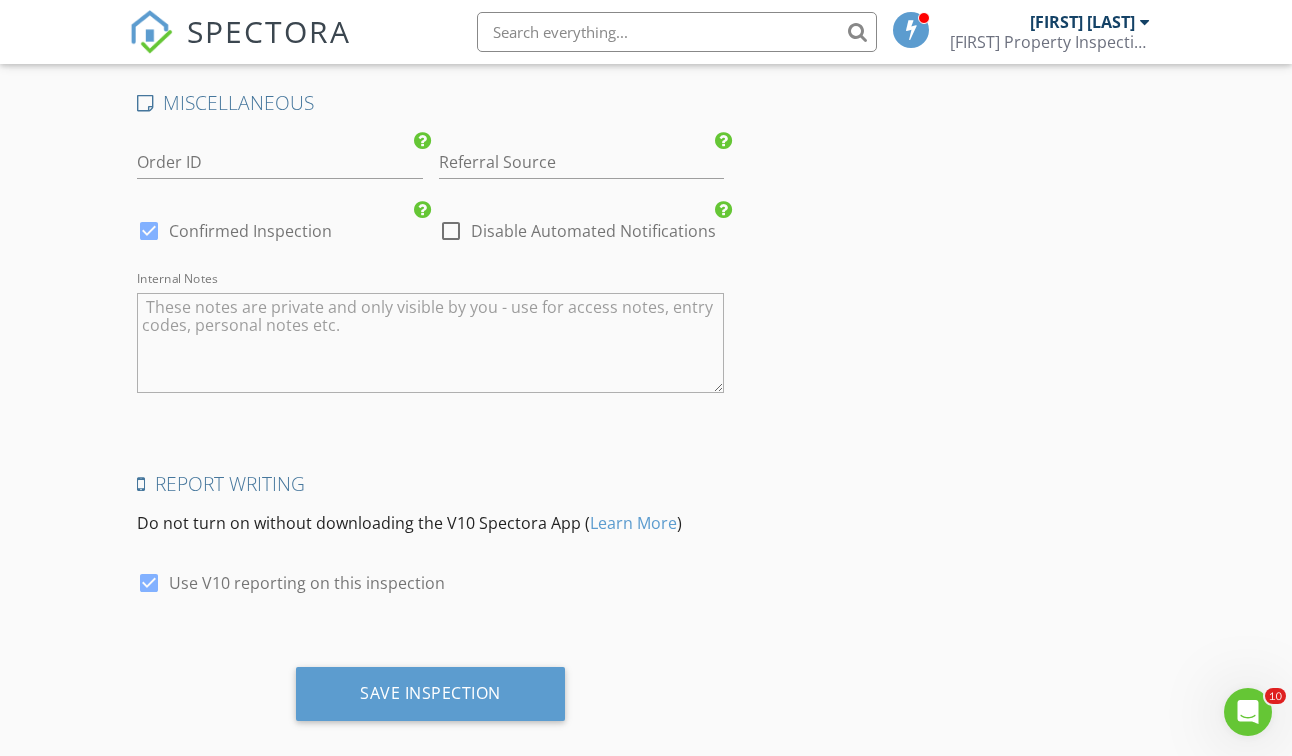scroll, scrollTop: 3914, scrollLeft: 0, axis: vertical 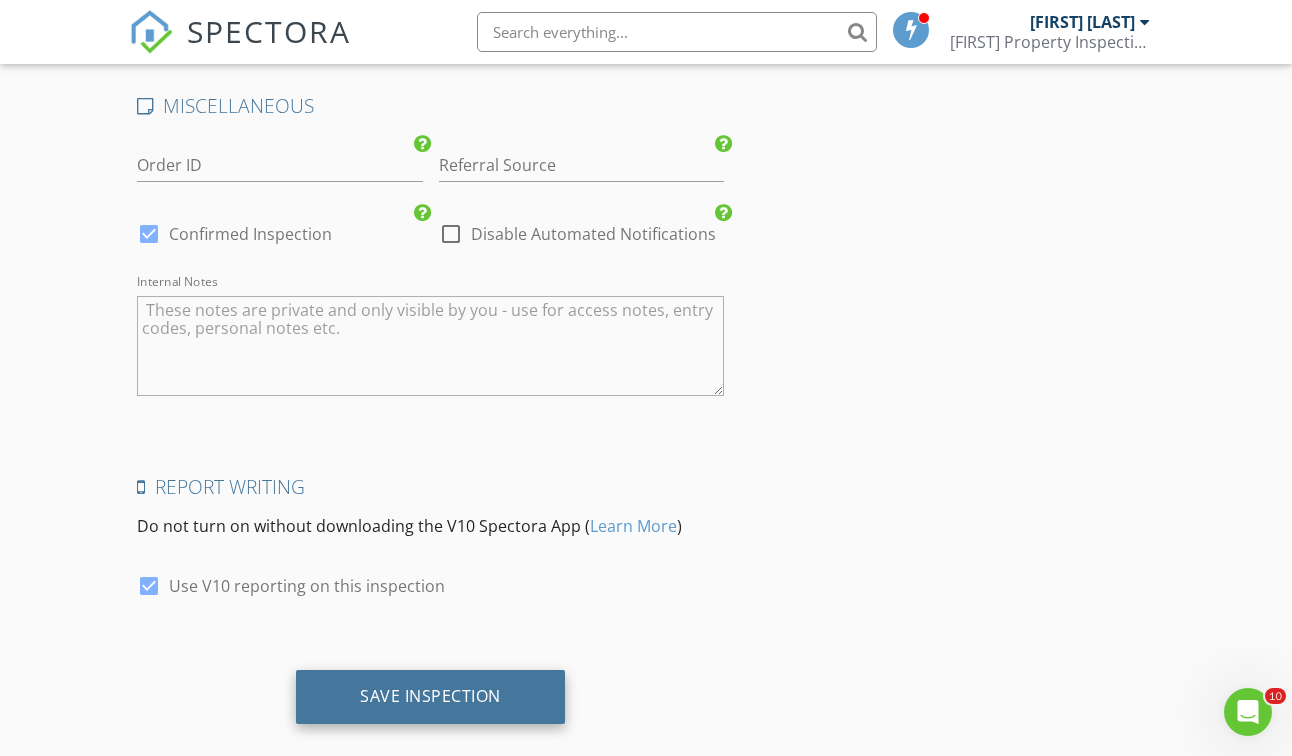 click on "Save Inspection" at bounding box center [430, 697] 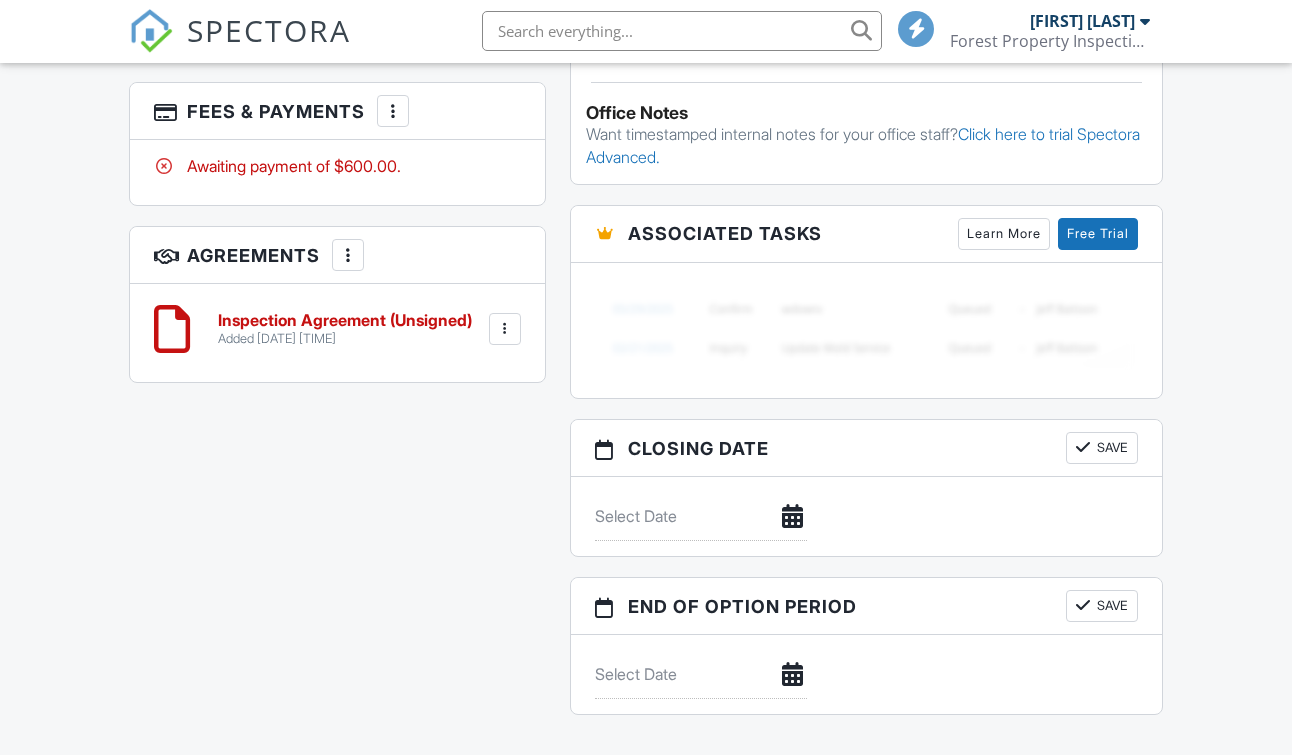 scroll, scrollTop: 1475, scrollLeft: 0, axis: vertical 